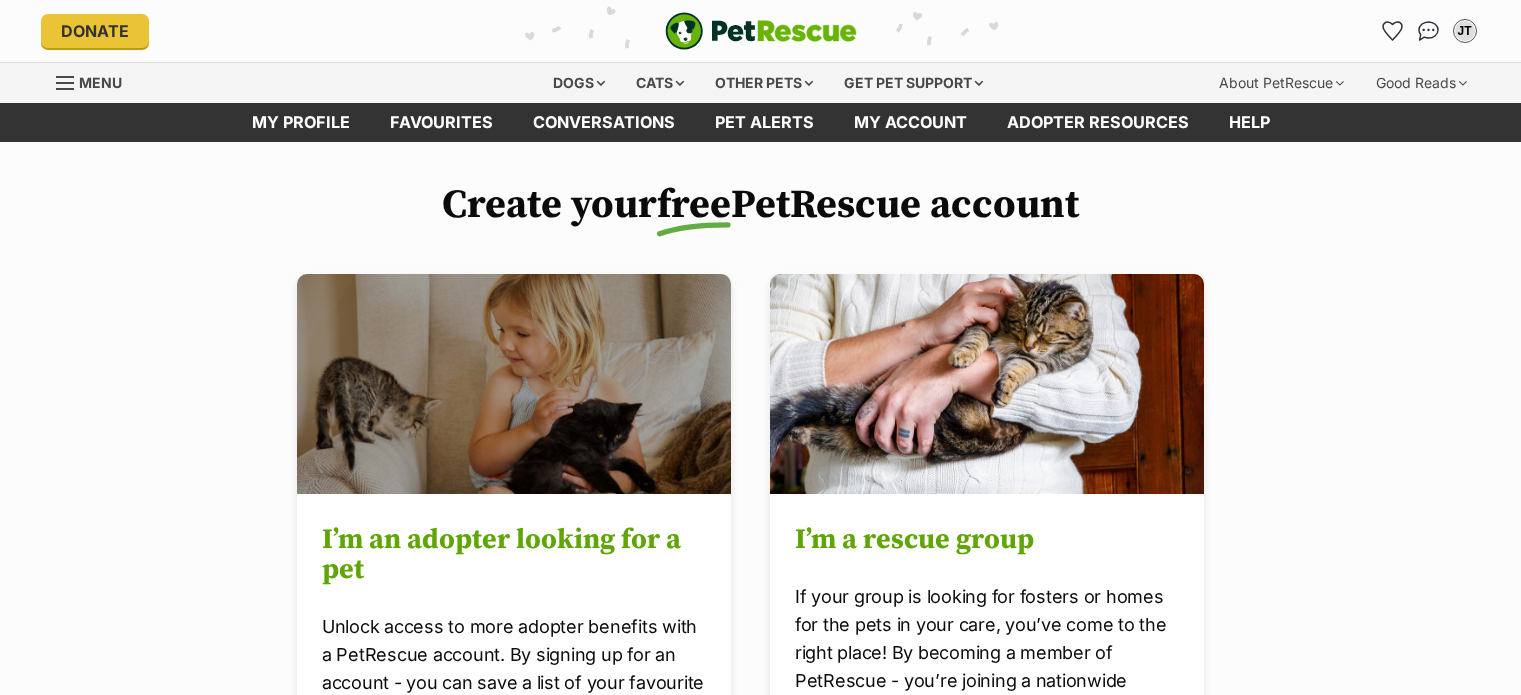 scroll, scrollTop: 0, scrollLeft: 0, axis: both 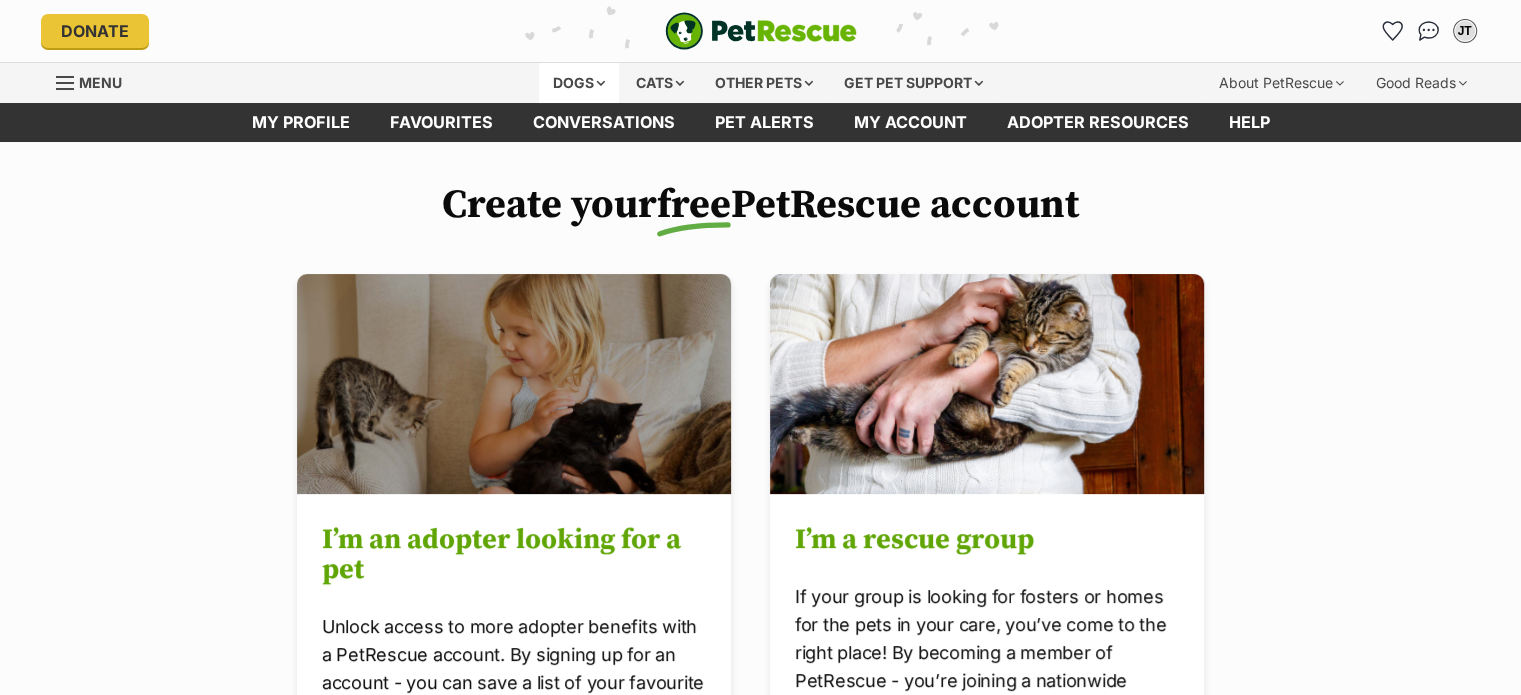 click on "Dogs" at bounding box center [579, 83] 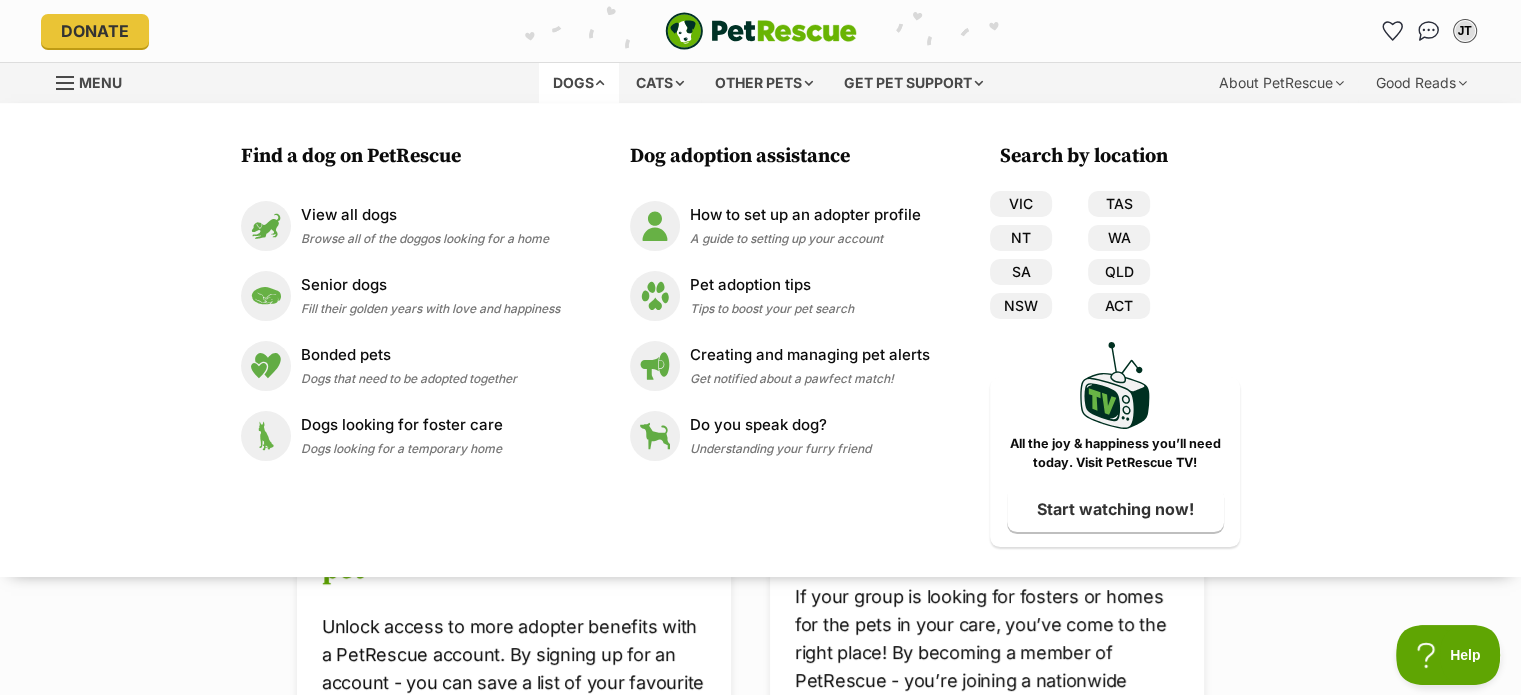 scroll, scrollTop: 0, scrollLeft: 0, axis: both 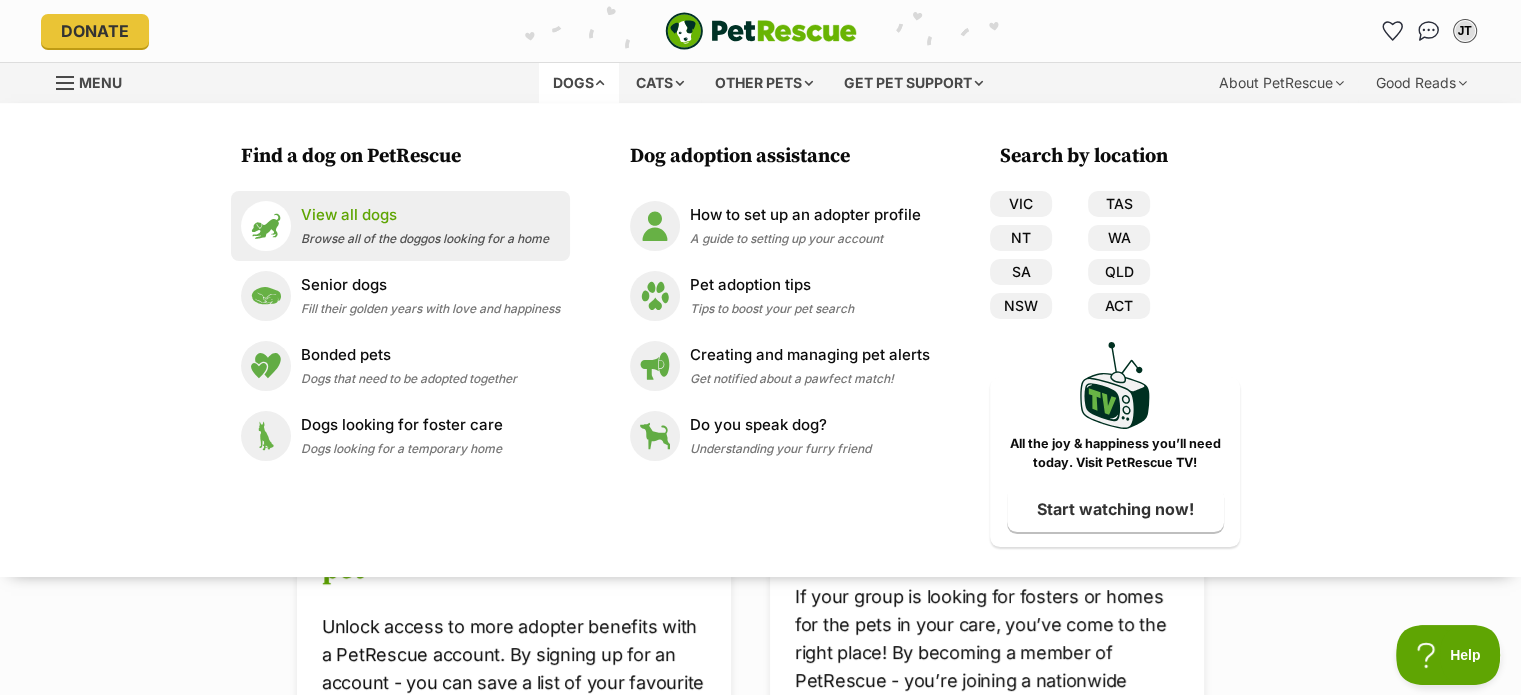 click on "View all dogs" at bounding box center (425, 215) 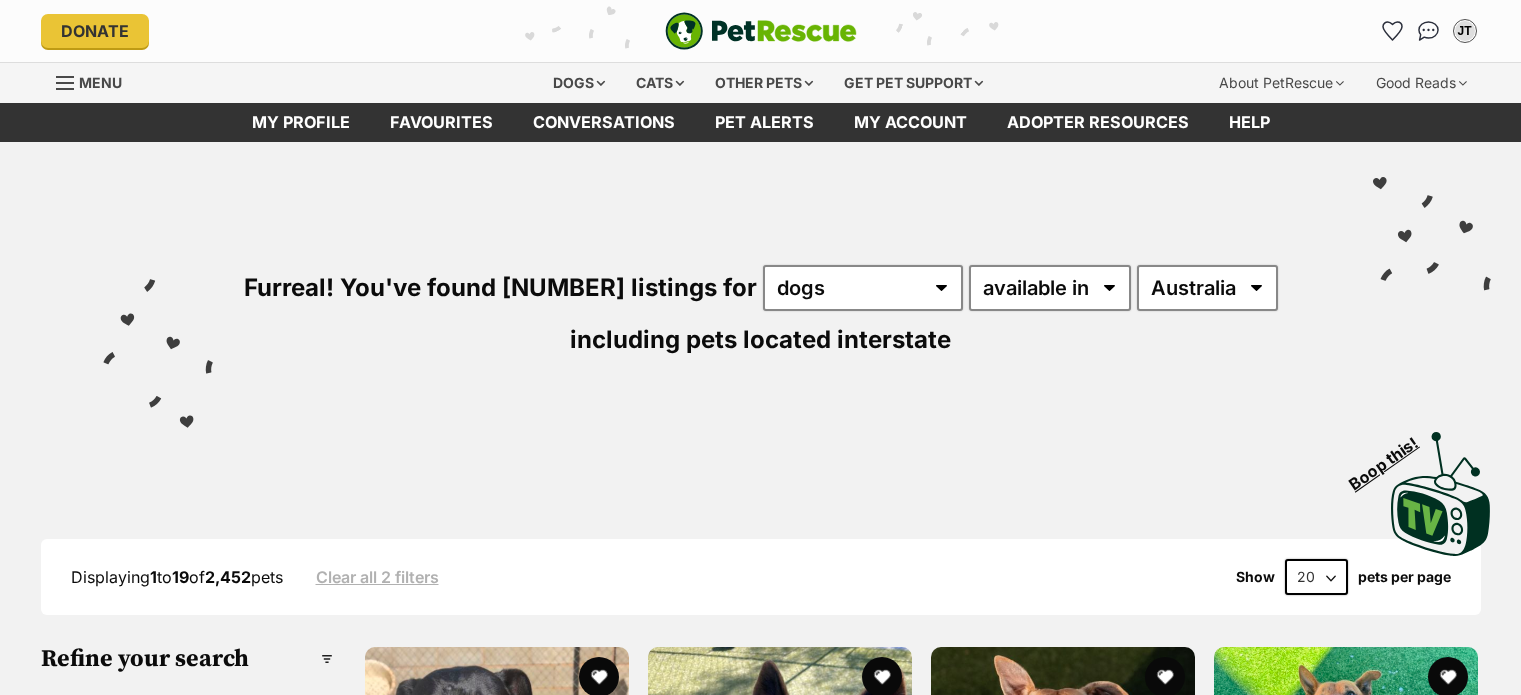 scroll, scrollTop: 0, scrollLeft: 0, axis: both 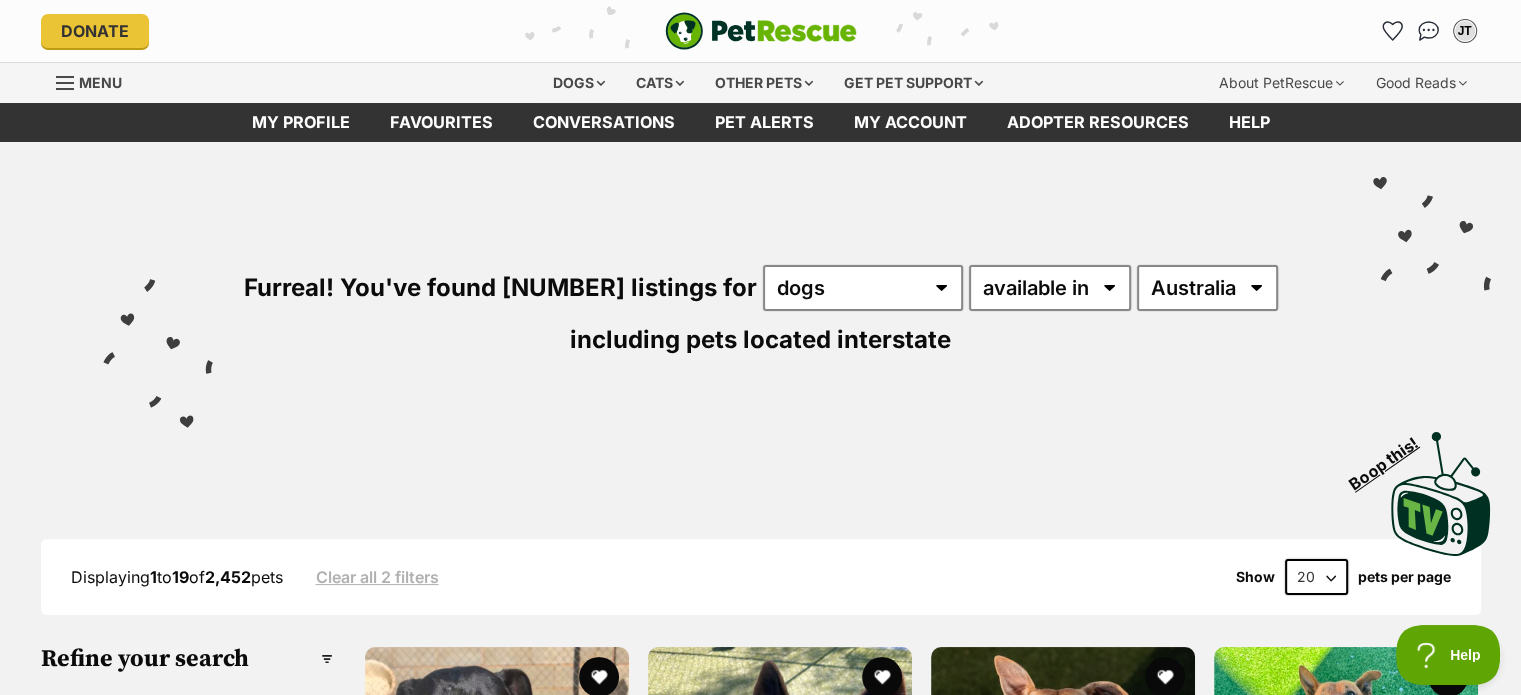 click on "Furreal! You've found 2,452 listings for
any type of pet
cats
dogs
other pets
available in
located in
Australia
ACT
NSW
NT
QLD
SA
TAS
VIC
WA
including pets located interstate" at bounding box center (760, 278) 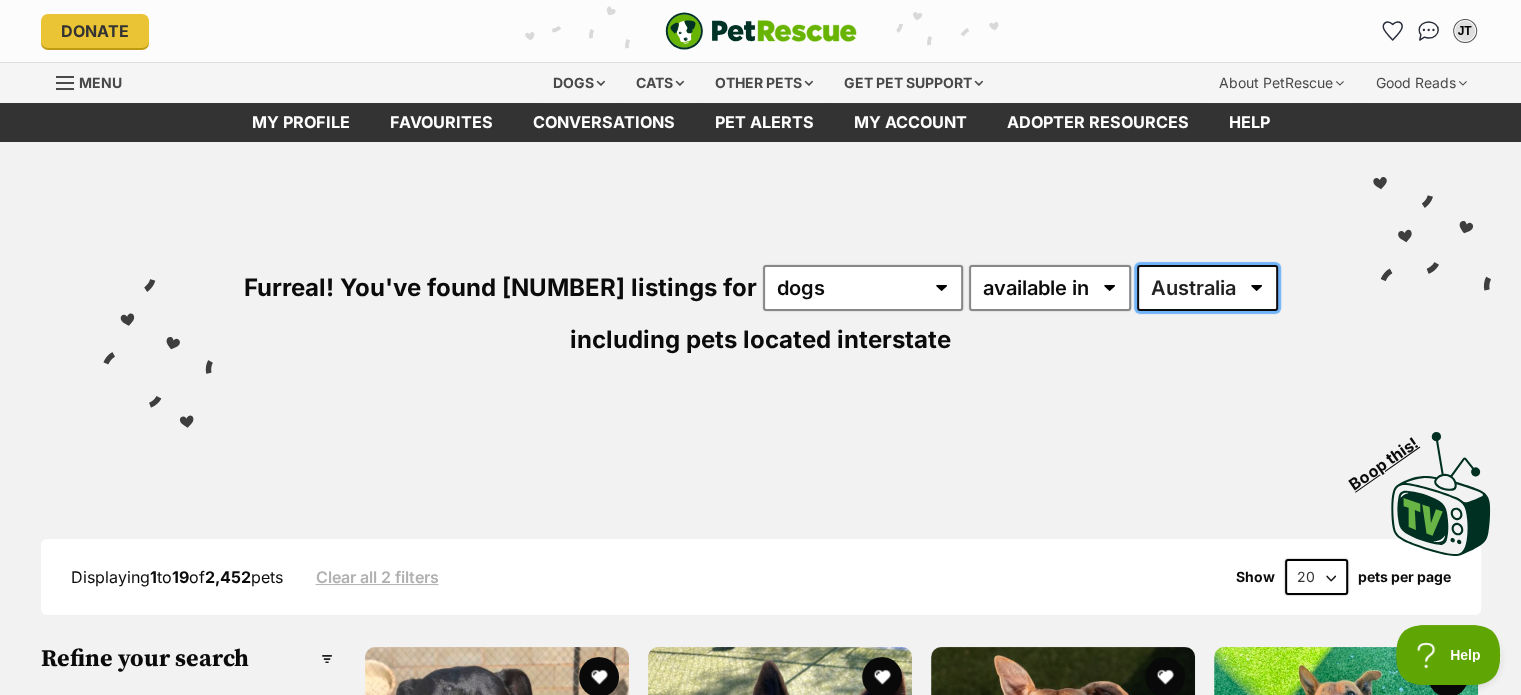 drag, startPoint x: 1171, startPoint y: 275, endPoint x: 1167, endPoint y: 298, distance: 23.345236 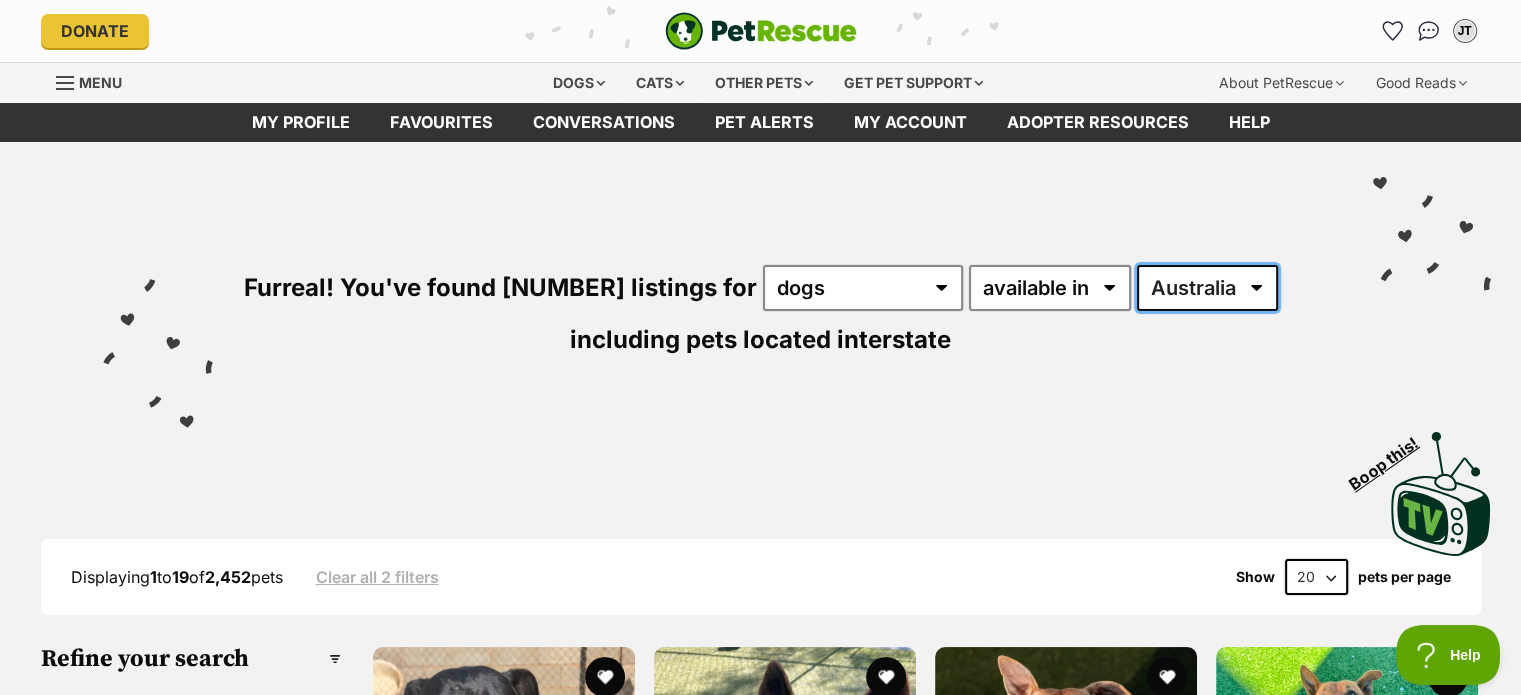 scroll, scrollTop: 0, scrollLeft: 0, axis: both 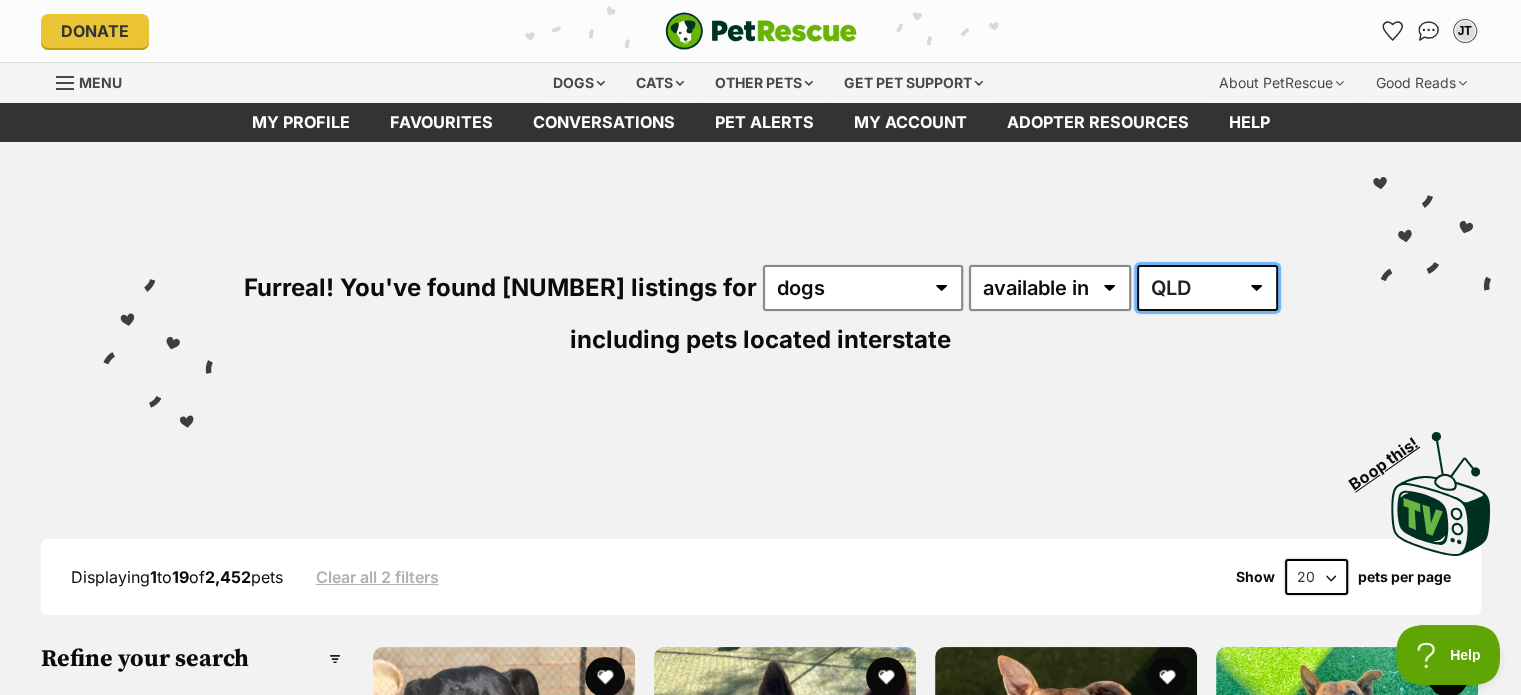 click on "Australia
ACT
NSW
NT
QLD
SA
TAS
VIC
WA" at bounding box center [1207, 288] 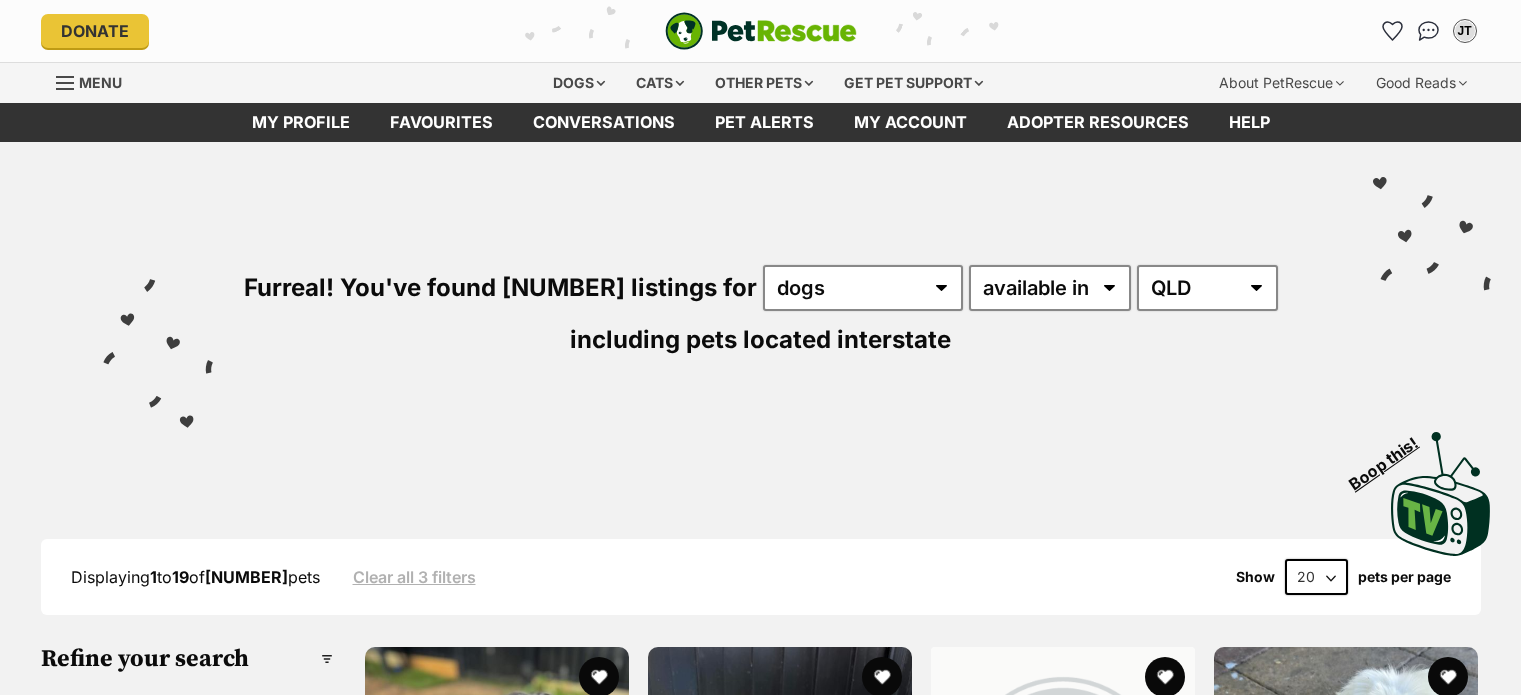 scroll, scrollTop: 170, scrollLeft: 0, axis: vertical 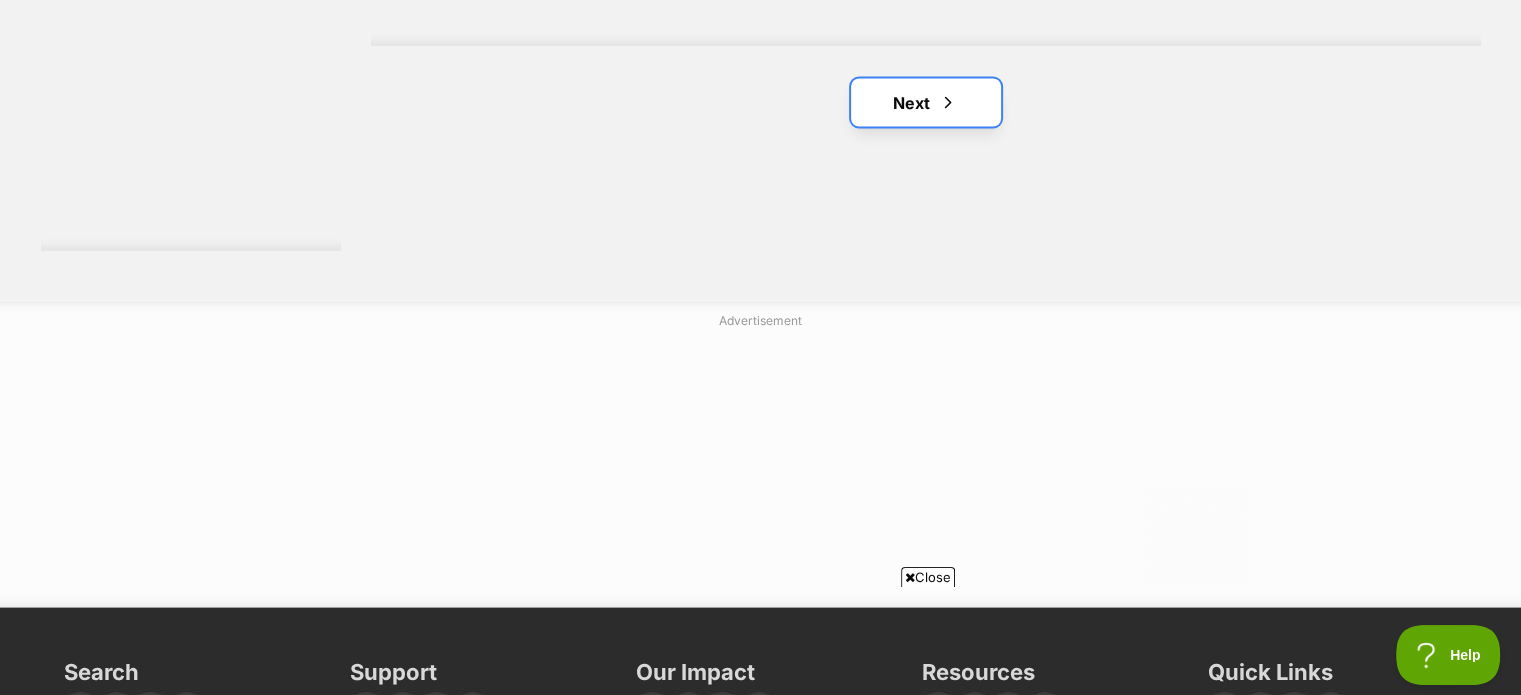 click on "Next" at bounding box center (926, 103) 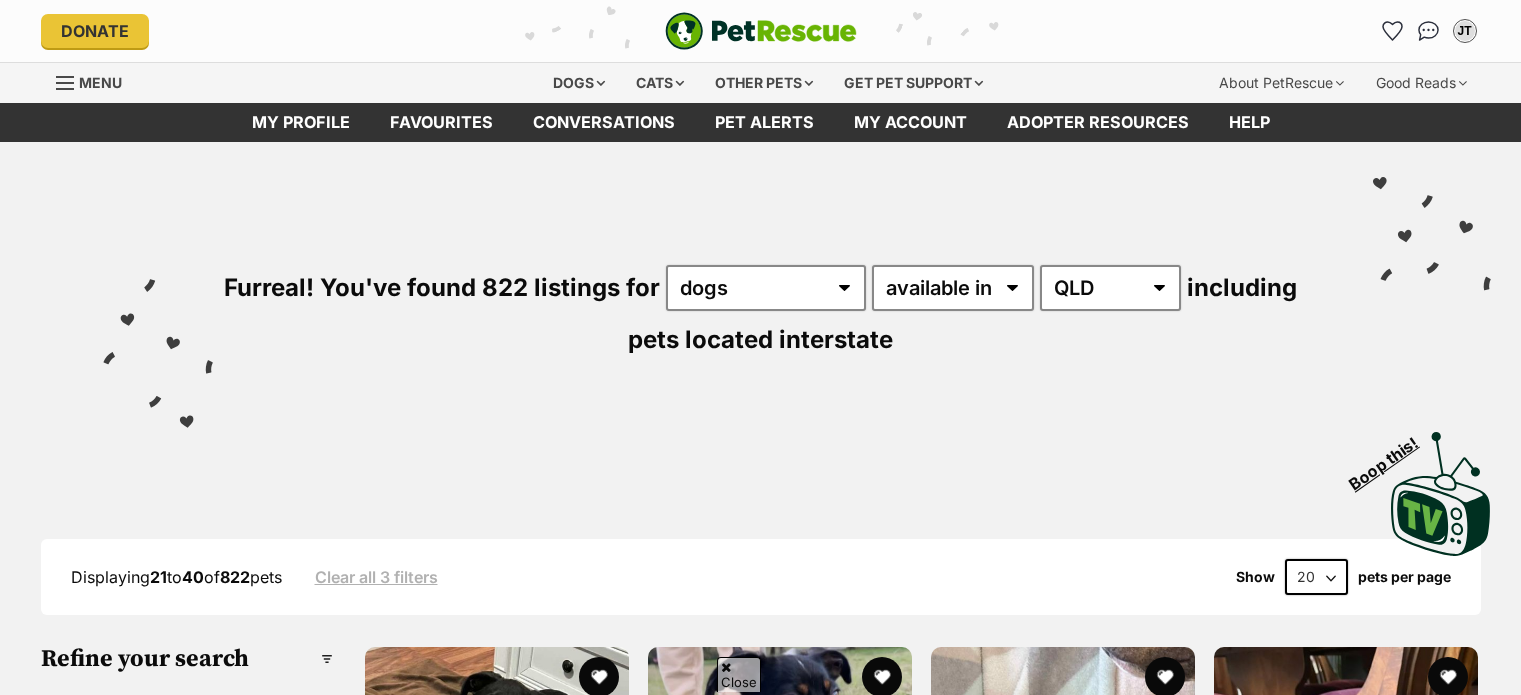 scroll, scrollTop: 600, scrollLeft: 0, axis: vertical 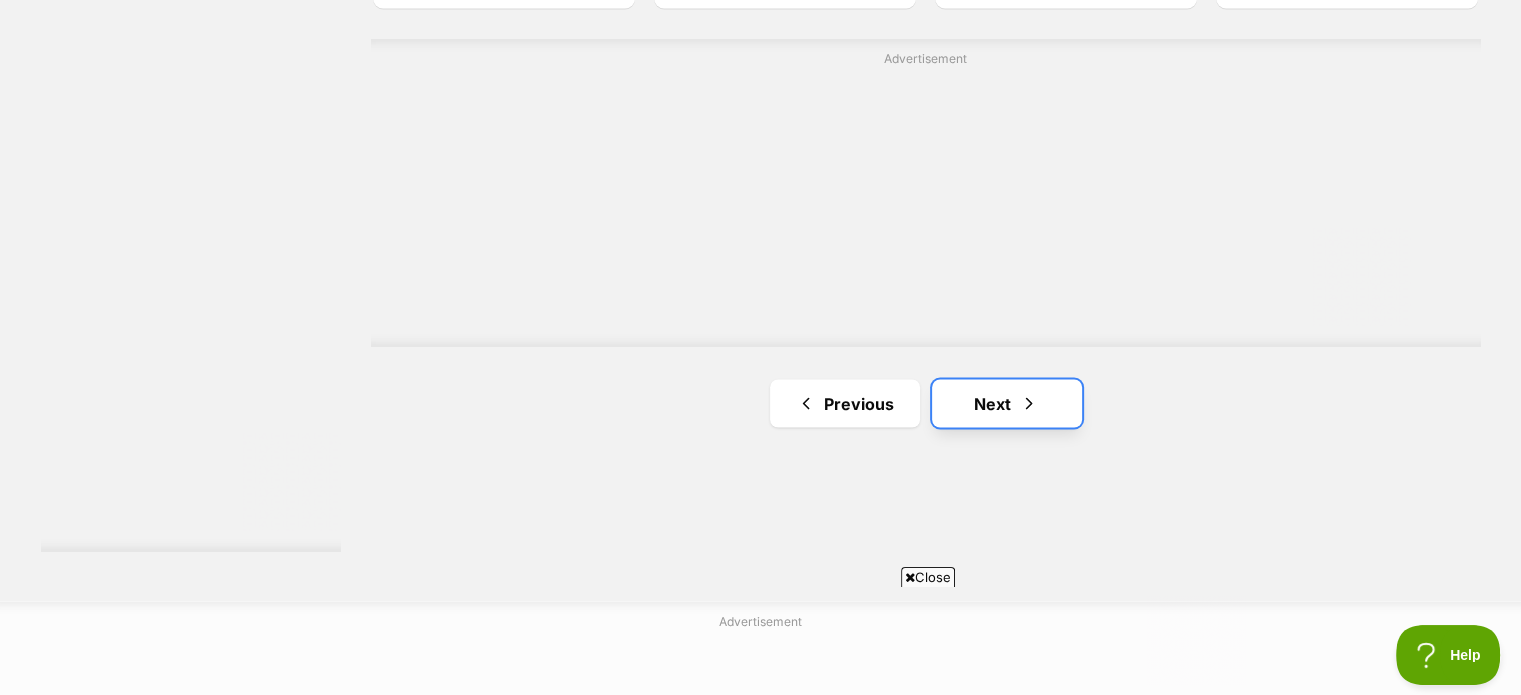 click on "Next" at bounding box center (1007, 403) 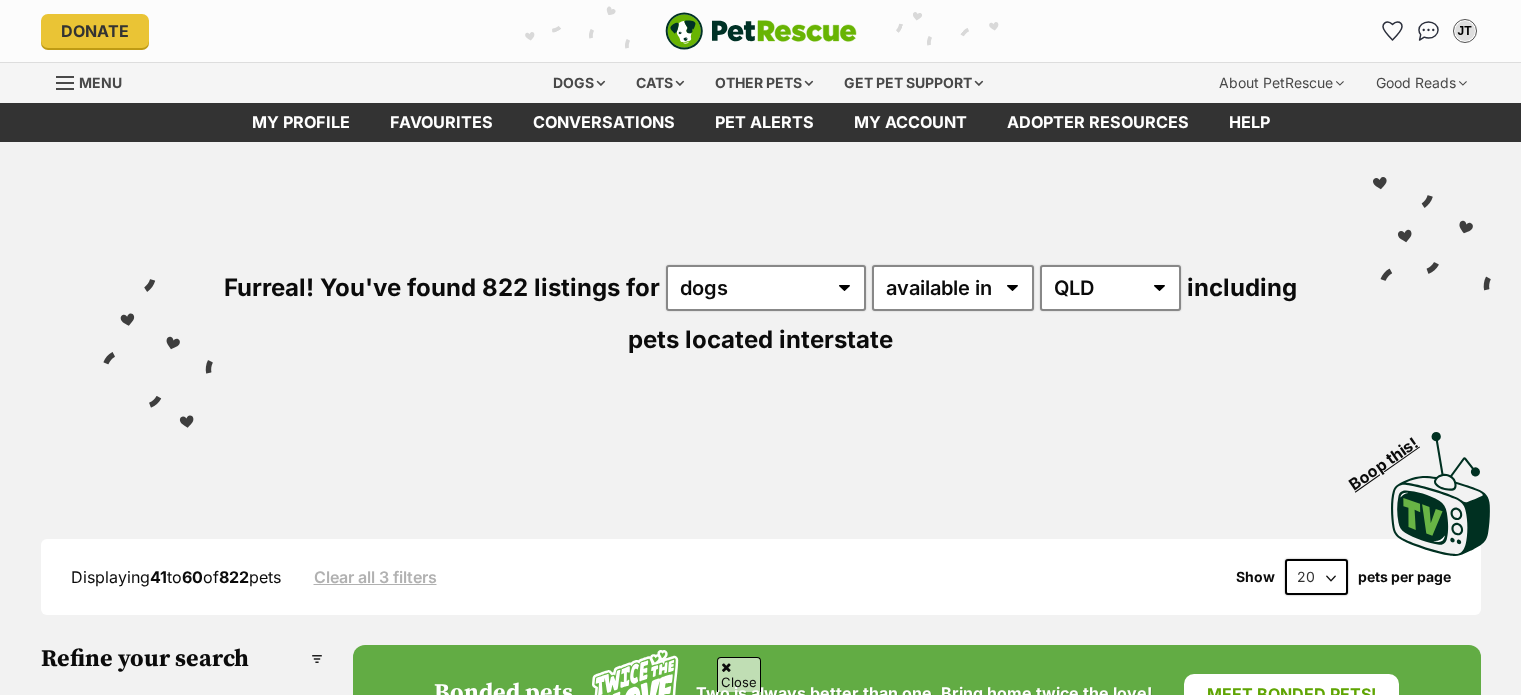 scroll, scrollTop: 800, scrollLeft: 0, axis: vertical 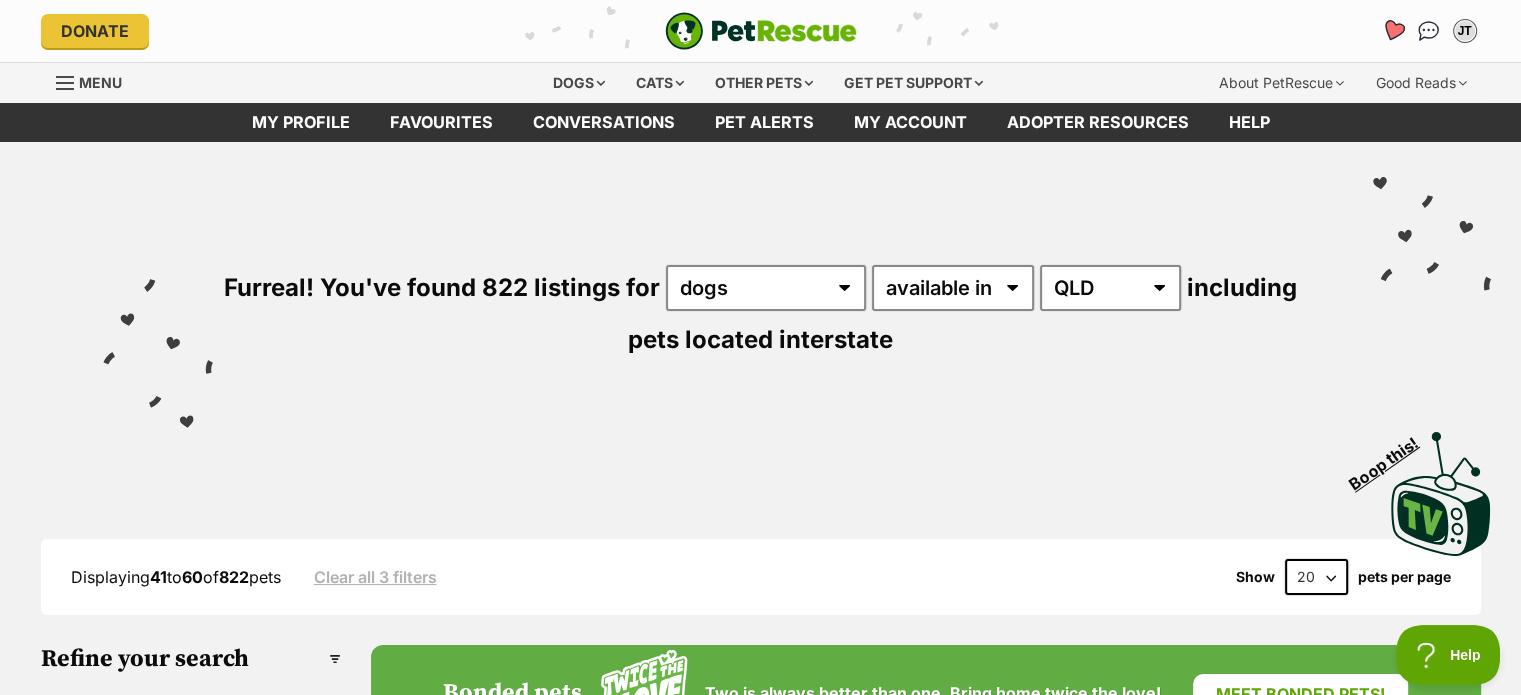 click at bounding box center (1392, 30) 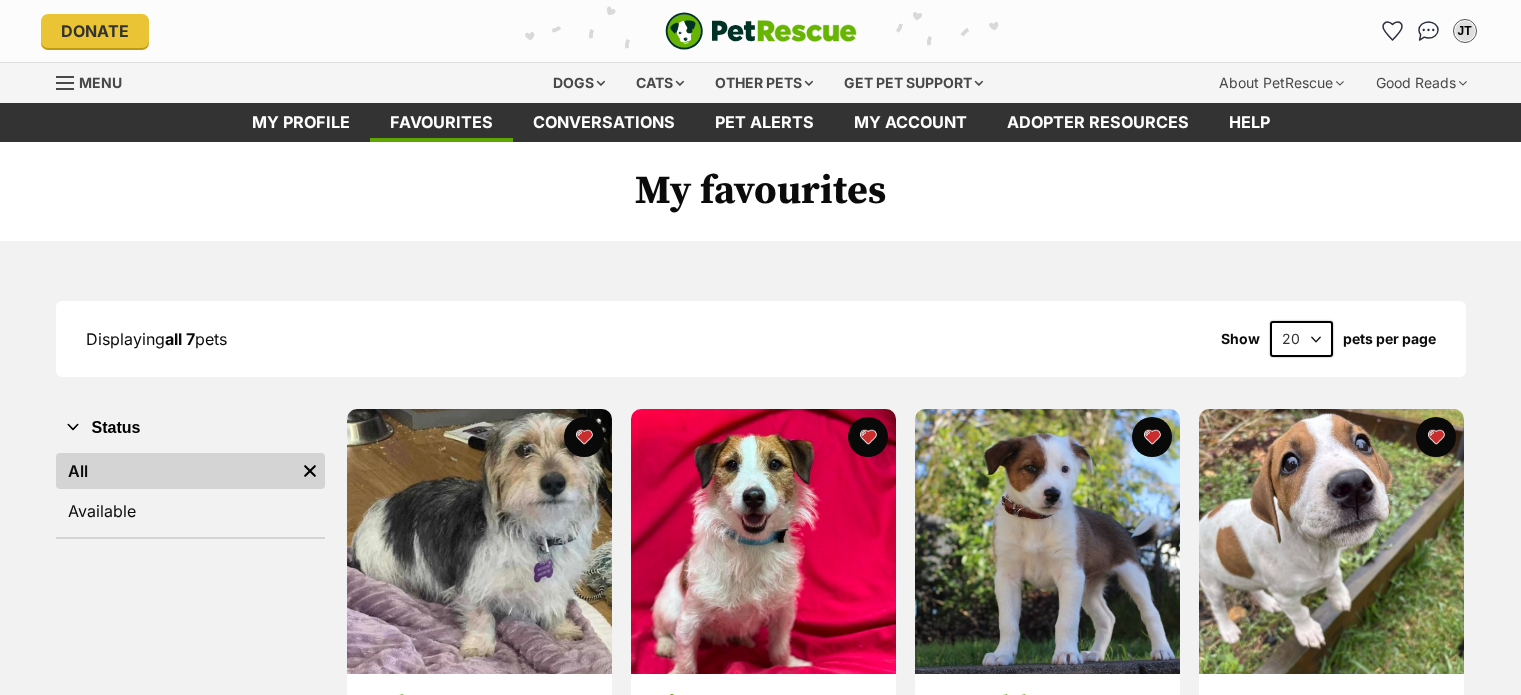 scroll, scrollTop: 0, scrollLeft: 0, axis: both 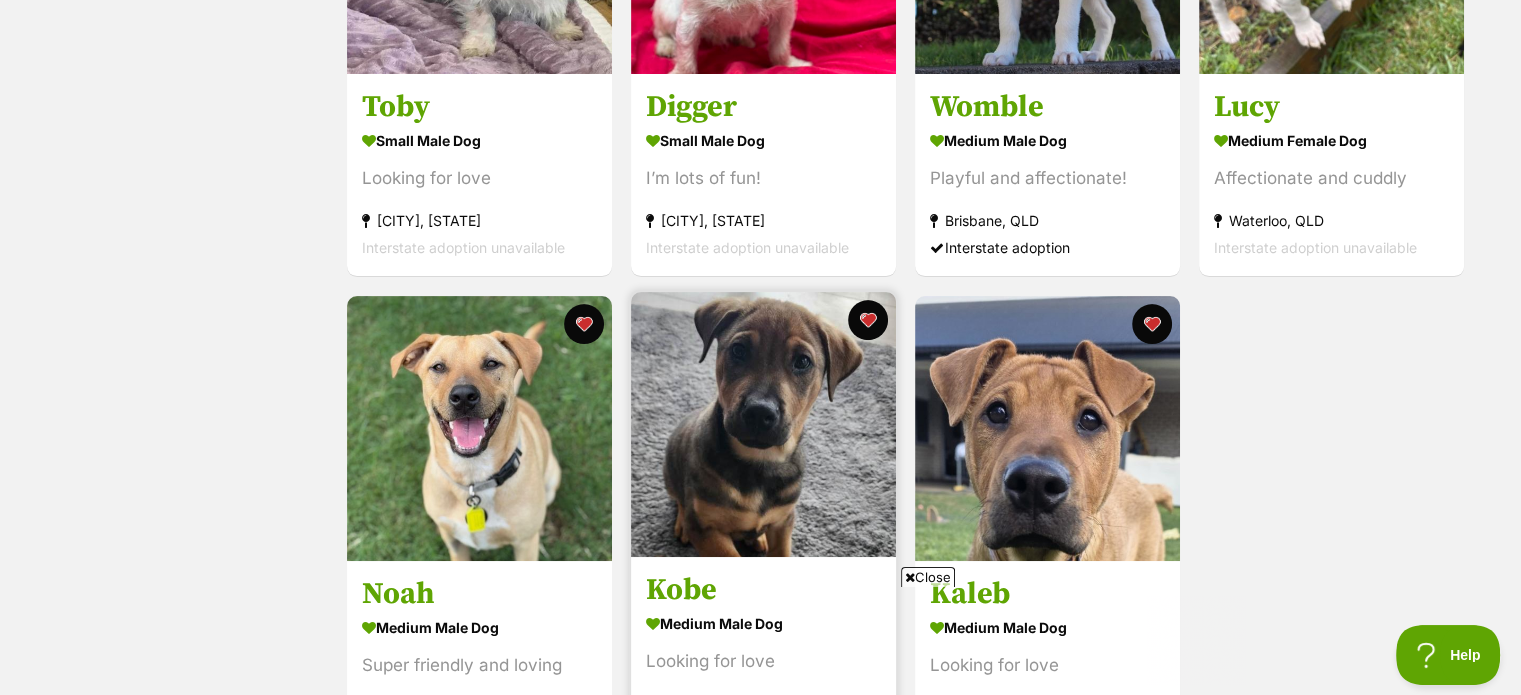 click at bounding box center [763, 424] 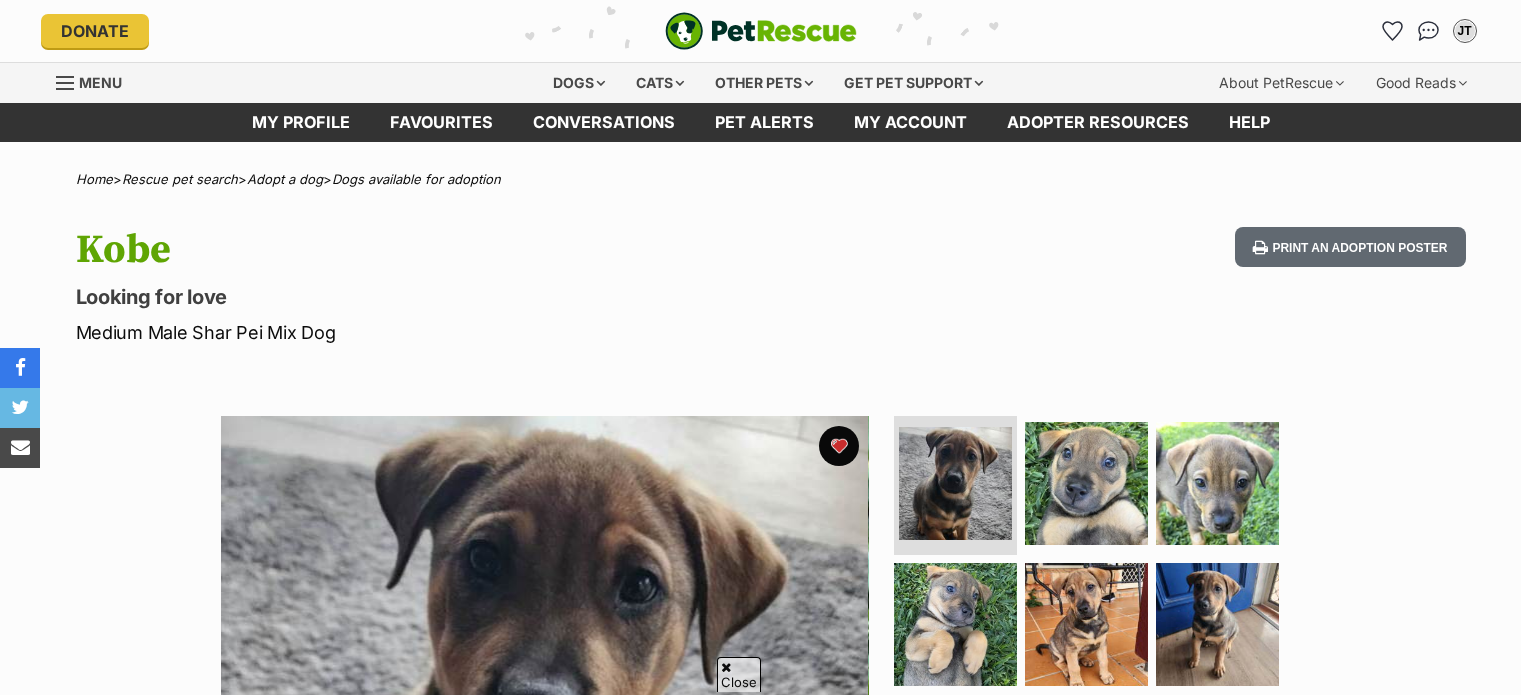 scroll, scrollTop: 500, scrollLeft: 0, axis: vertical 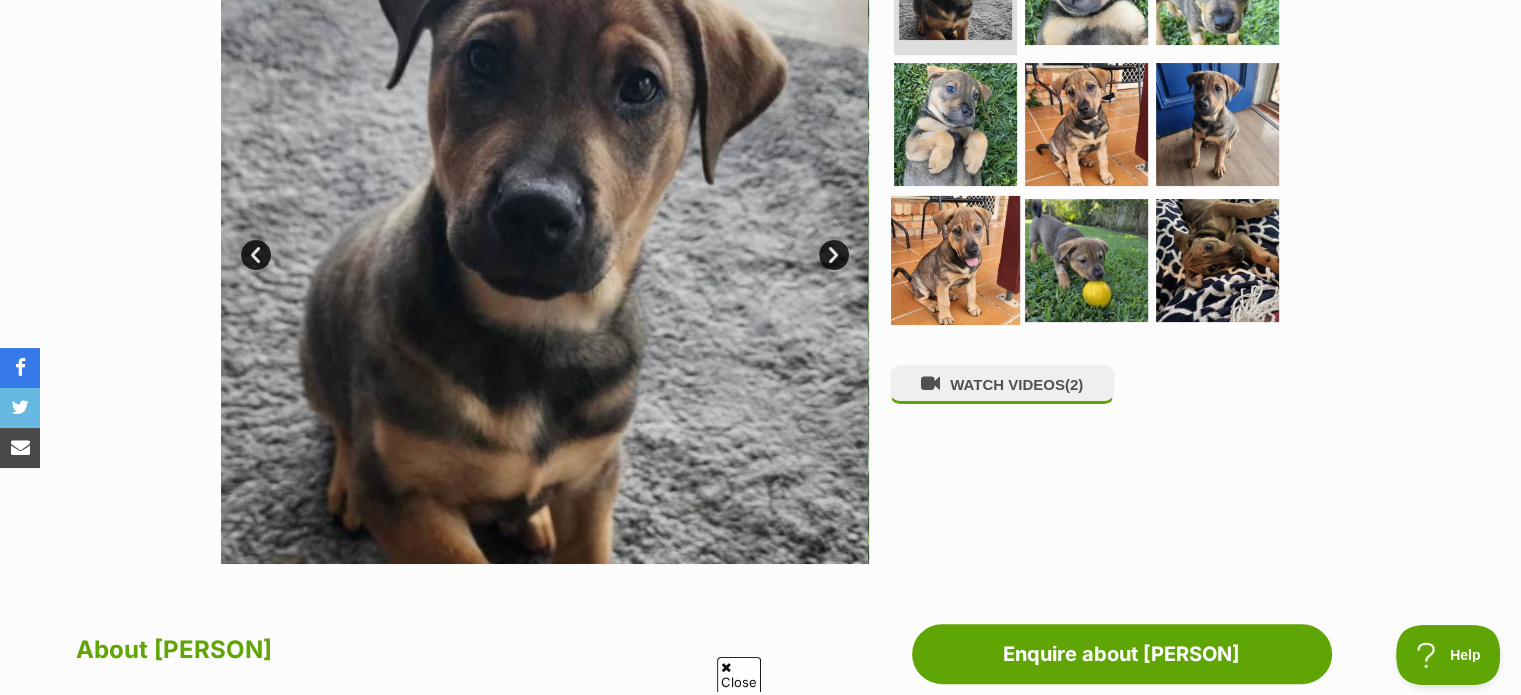 click at bounding box center [955, 260] 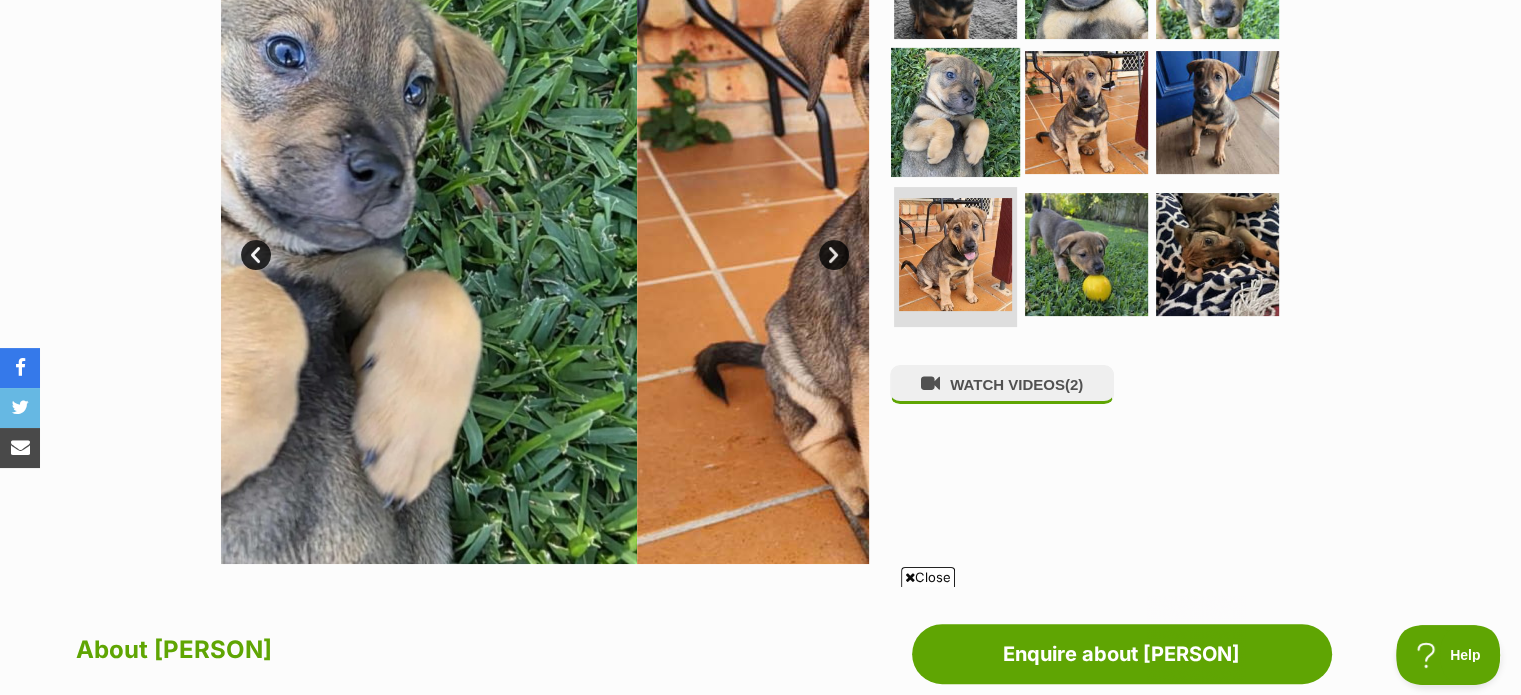 scroll, scrollTop: 0, scrollLeft: 0, axis: both 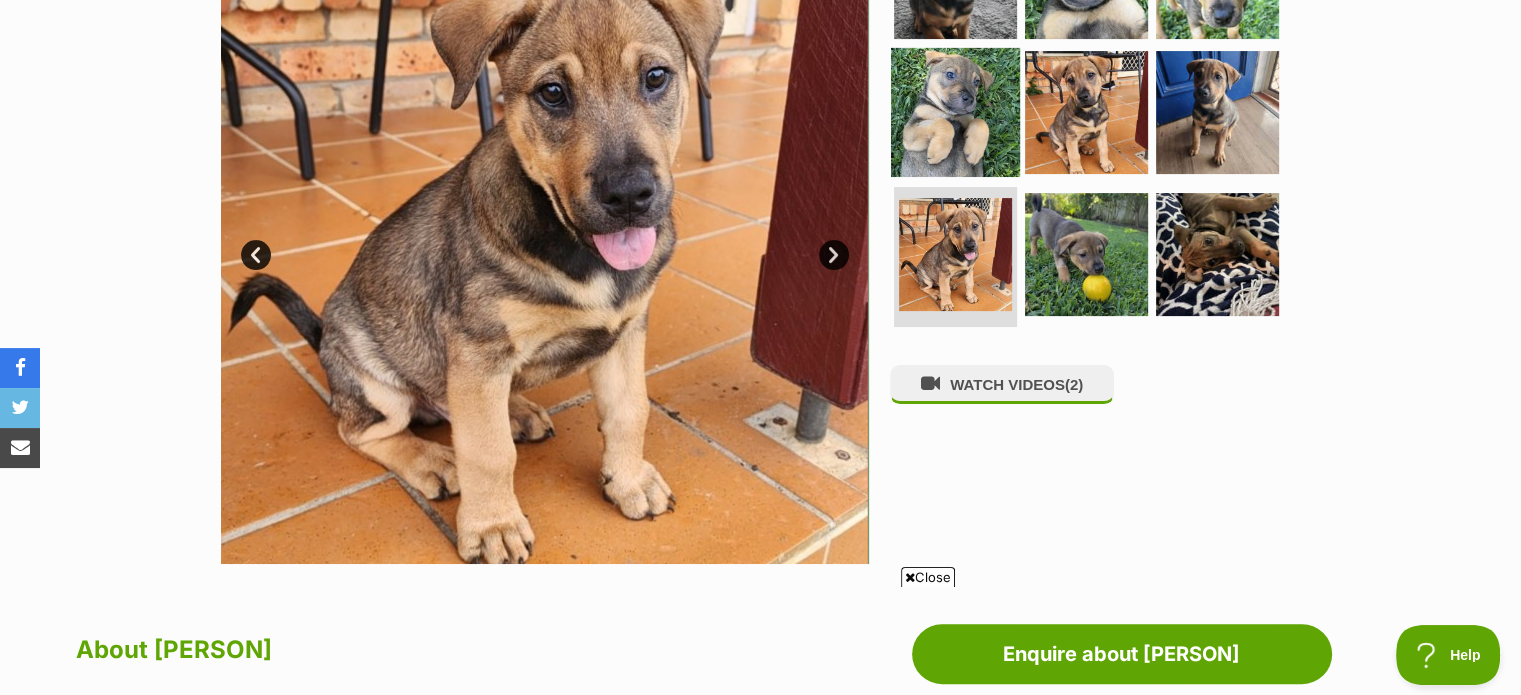 click at bounding box center [955, 112] 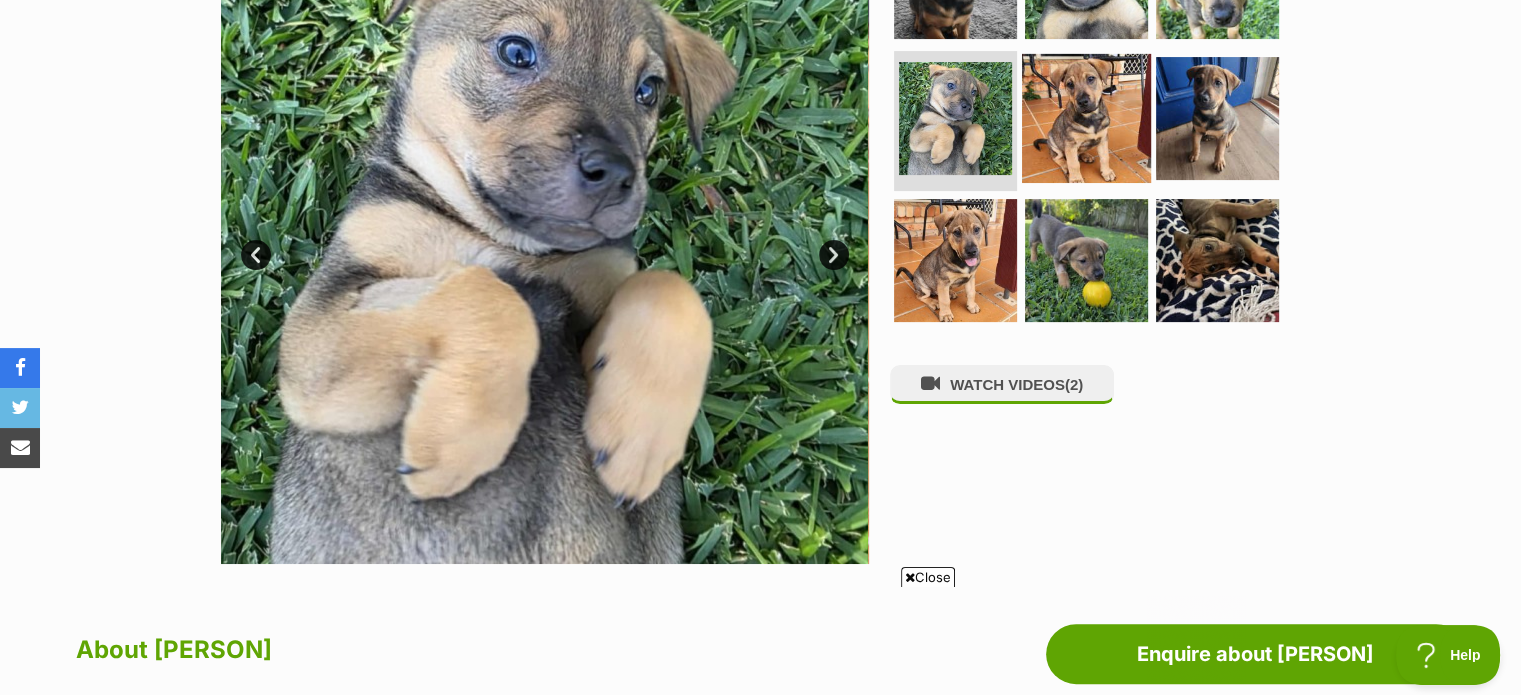 scroll, scrollTop: 0, scrollLeft: 0, axis: both 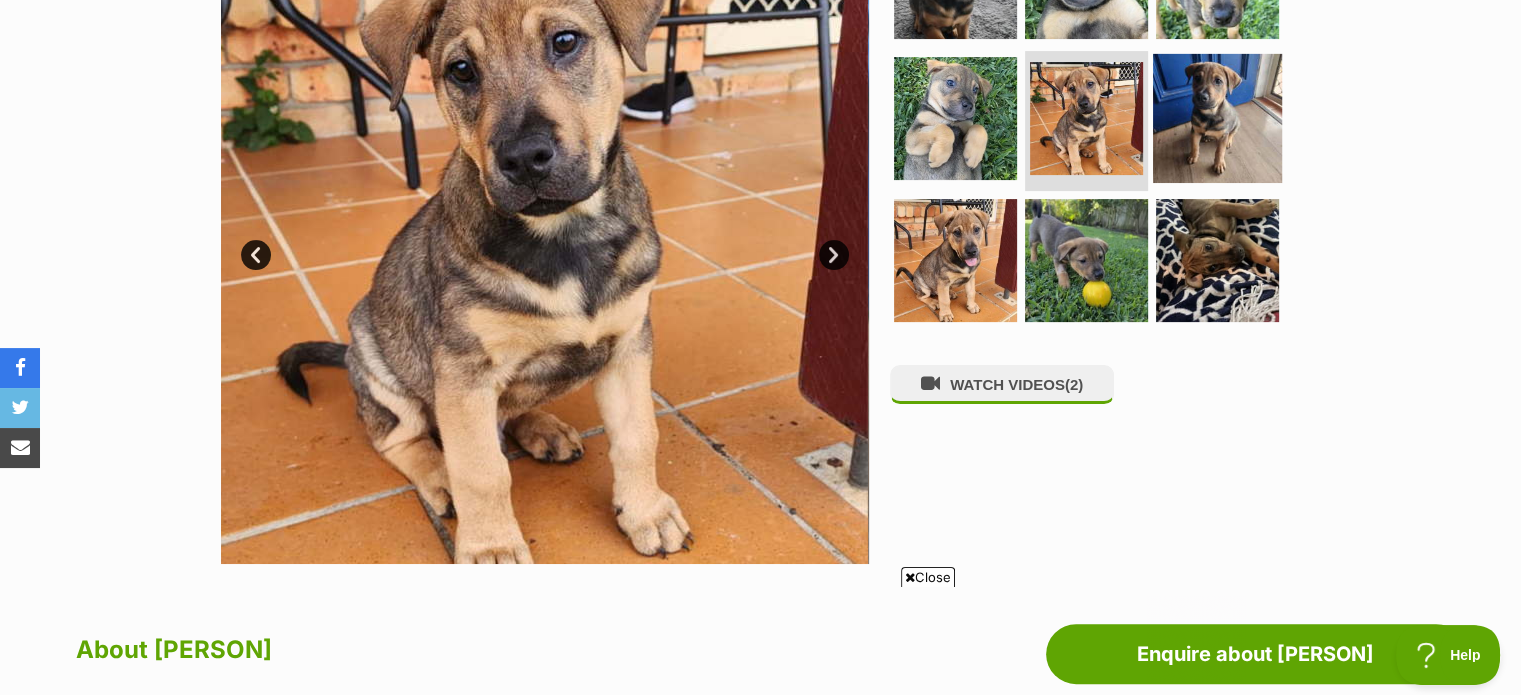 click at bounding box center [1217, 118] 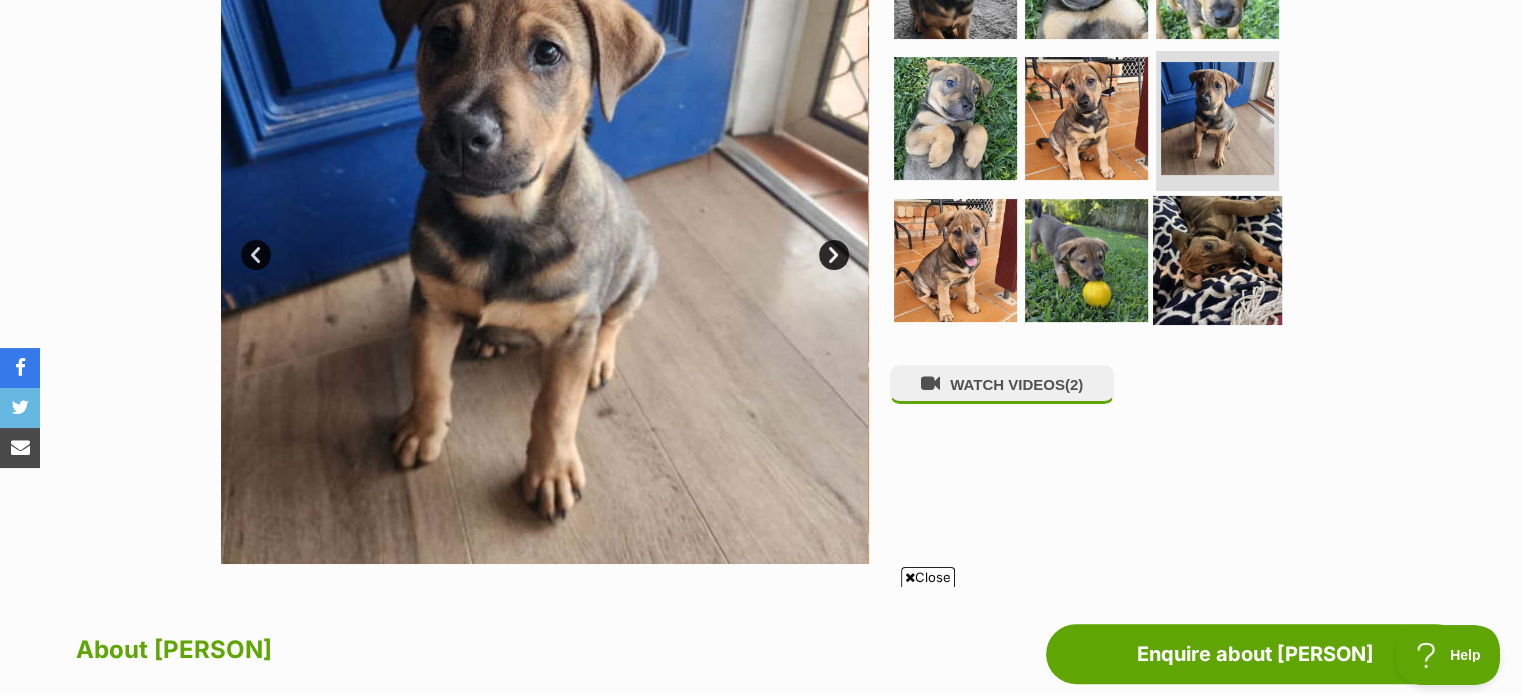click at bounding box center (1217, 260) 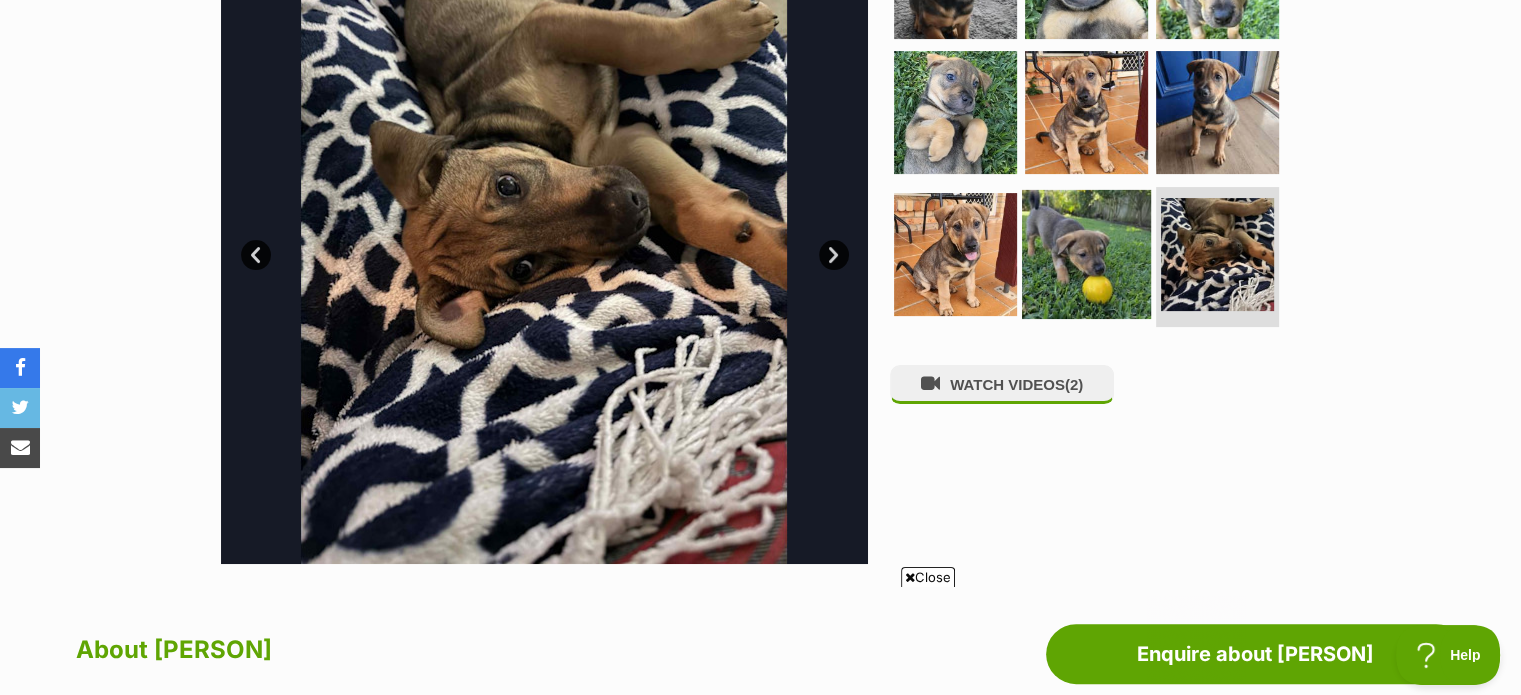 click at bounding box center [1086, 254] 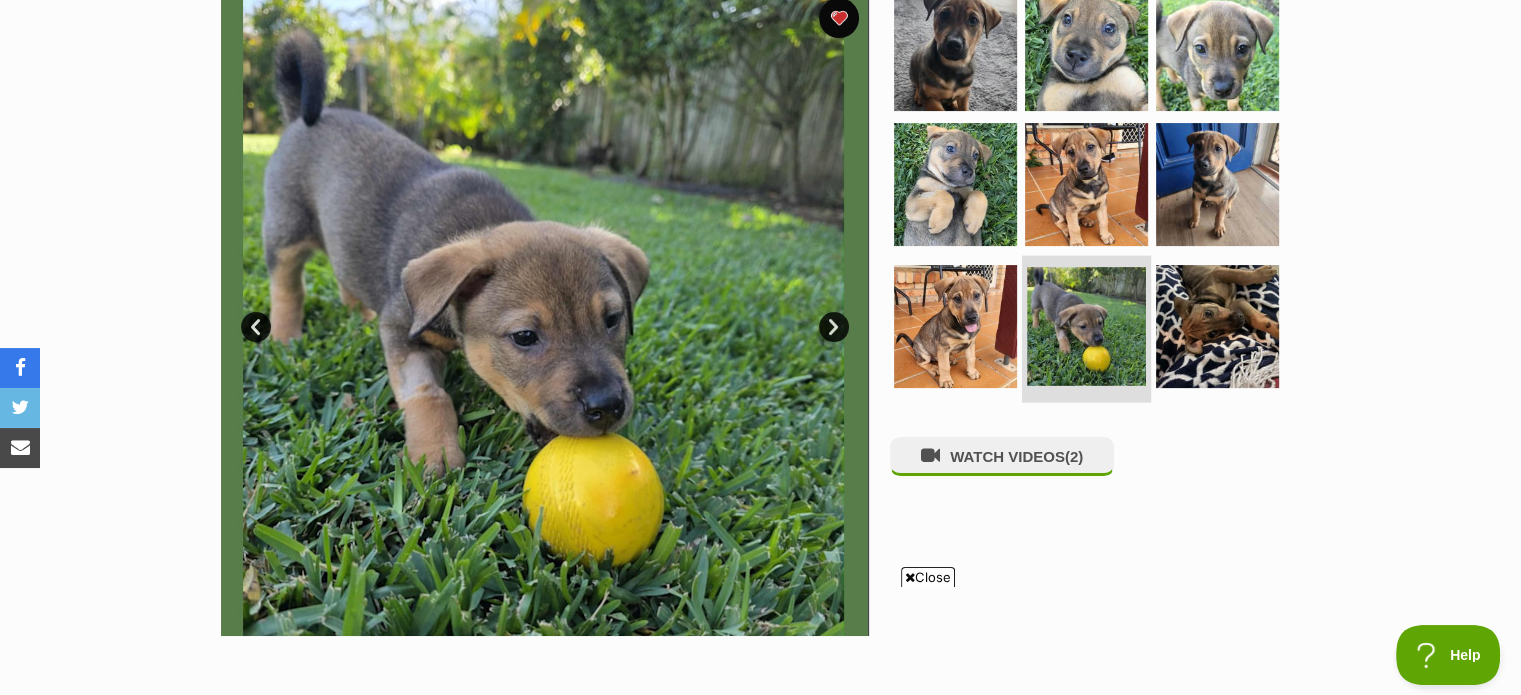 scroll, scrollTop: 300, scrollLeft: 0, axis: vertical 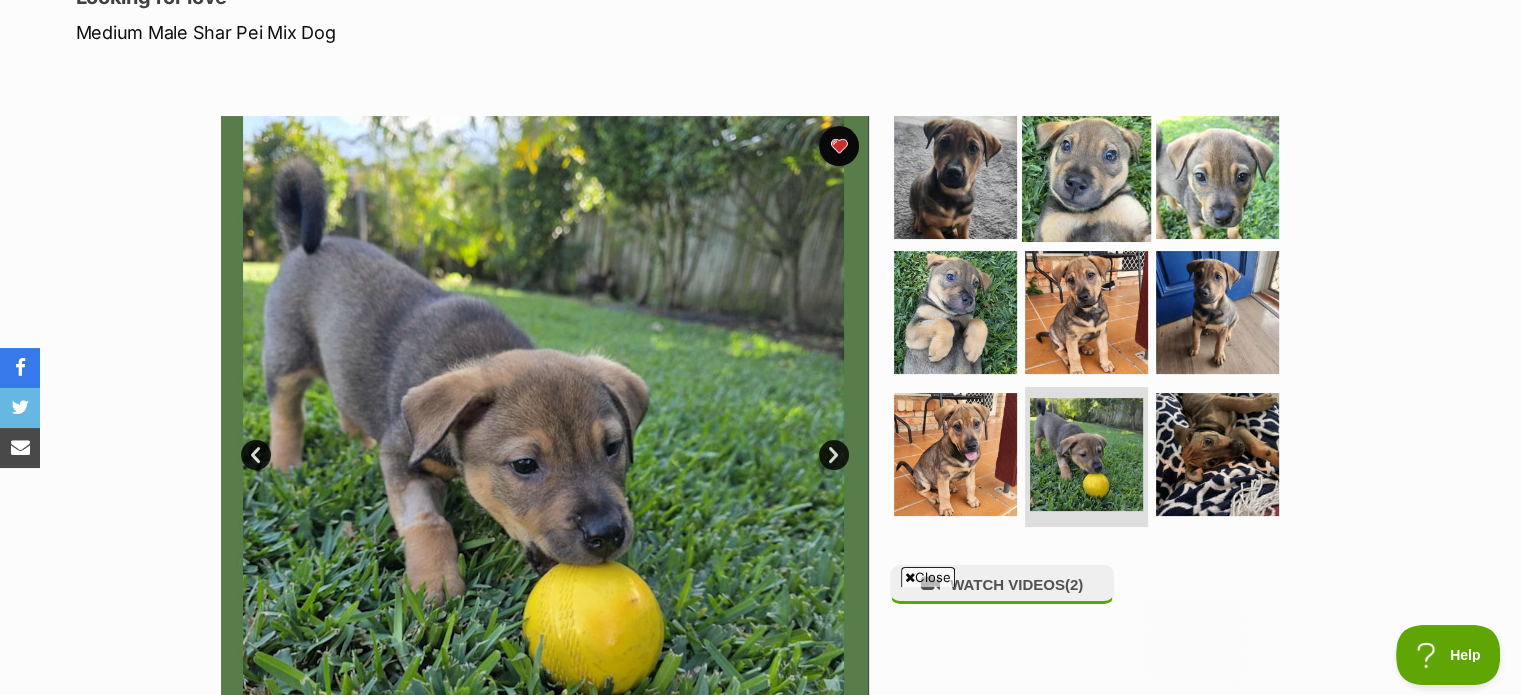 click at bounding box center (1086, 176) 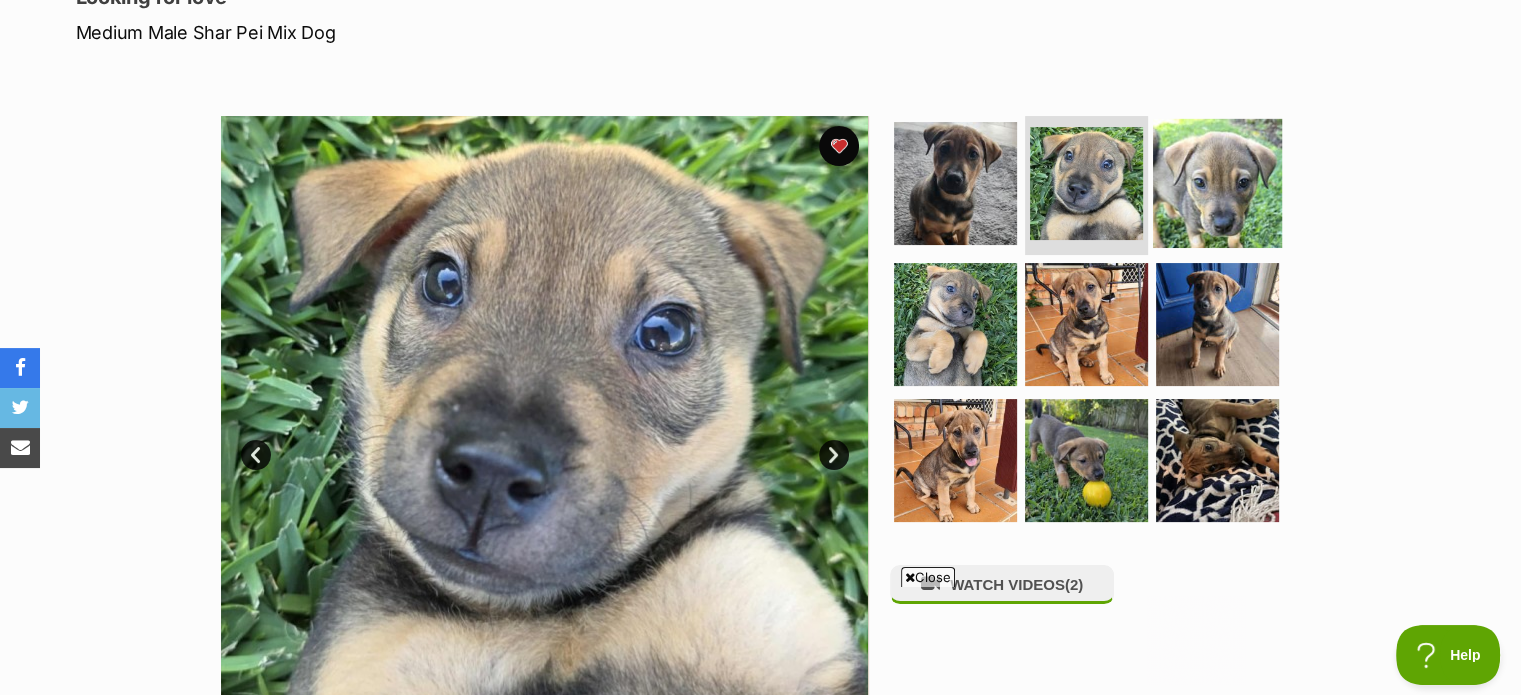 click at bounding box center (1217, 182) 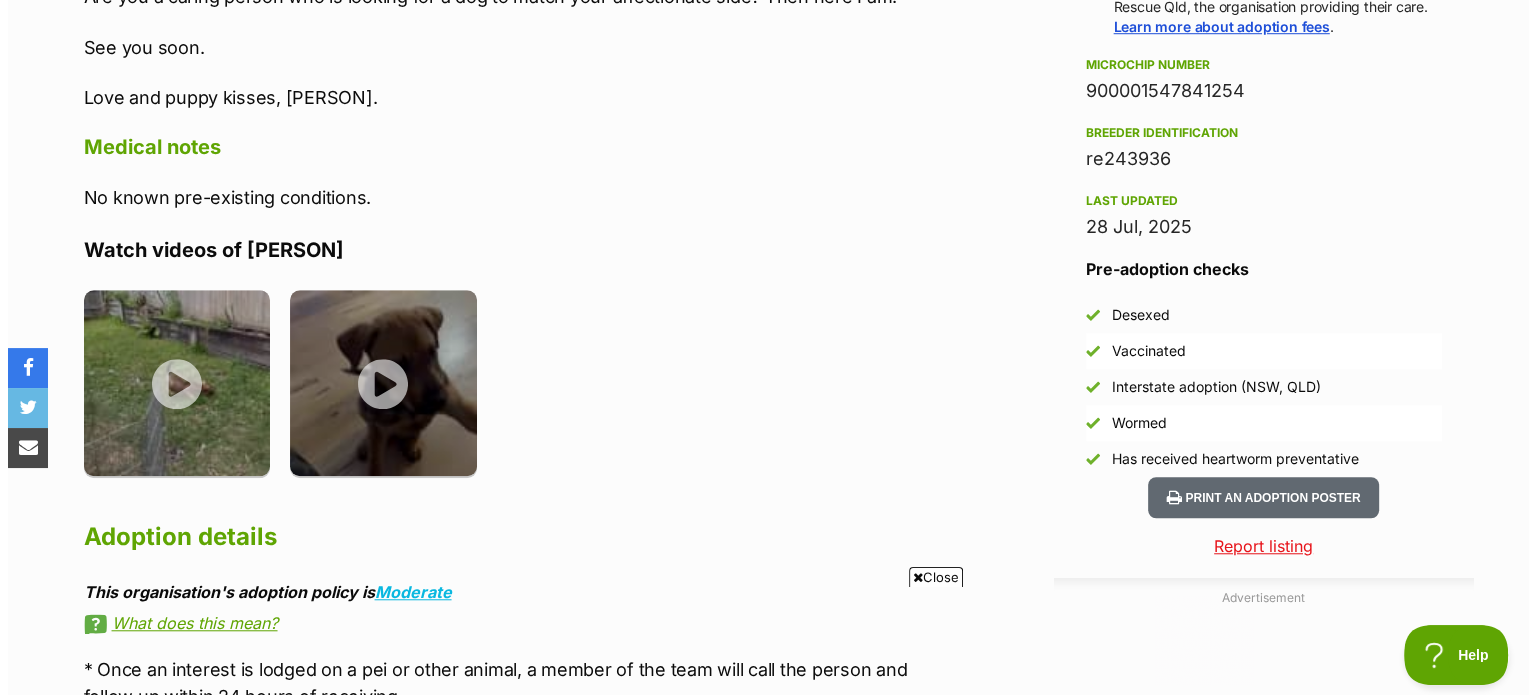 scroll, scrollTop: 1600, scrollLeft: 0, axis: vertical 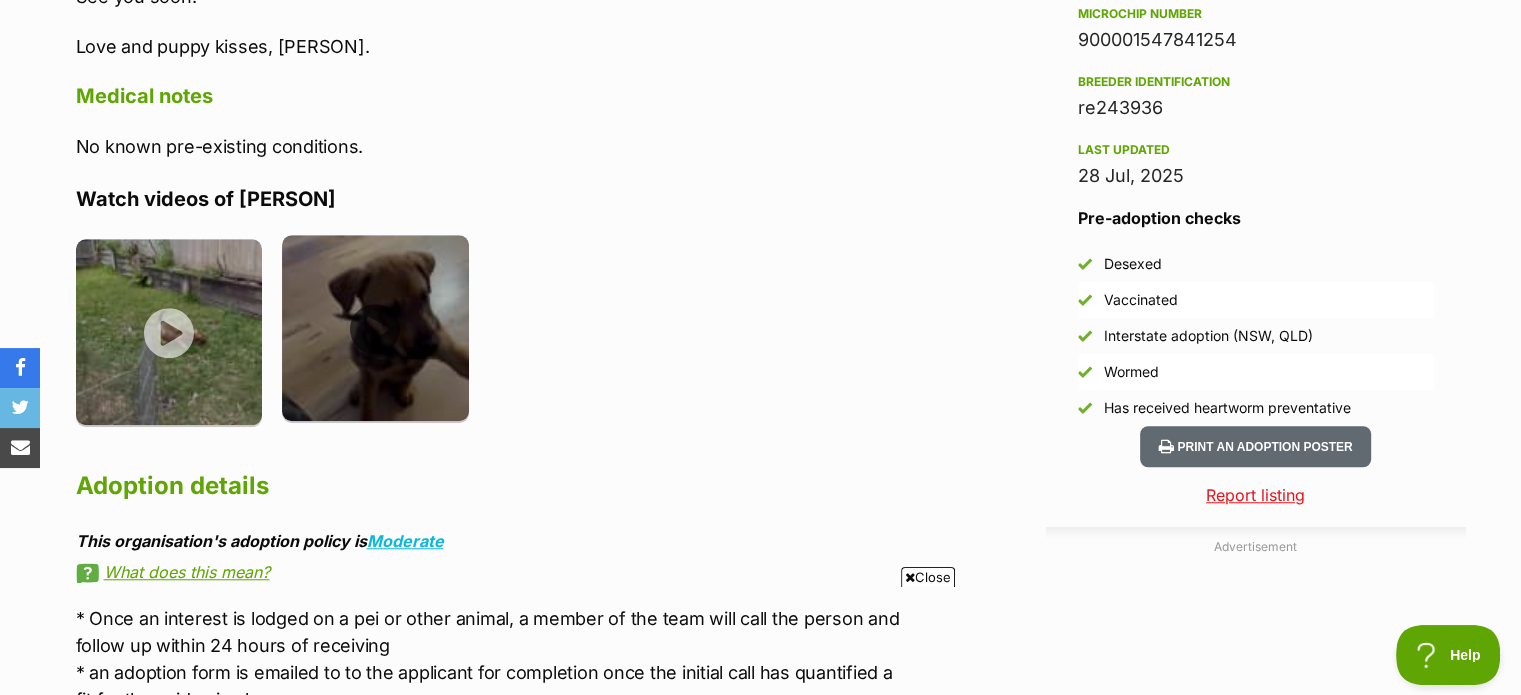 click at bounding box center [375, 328] 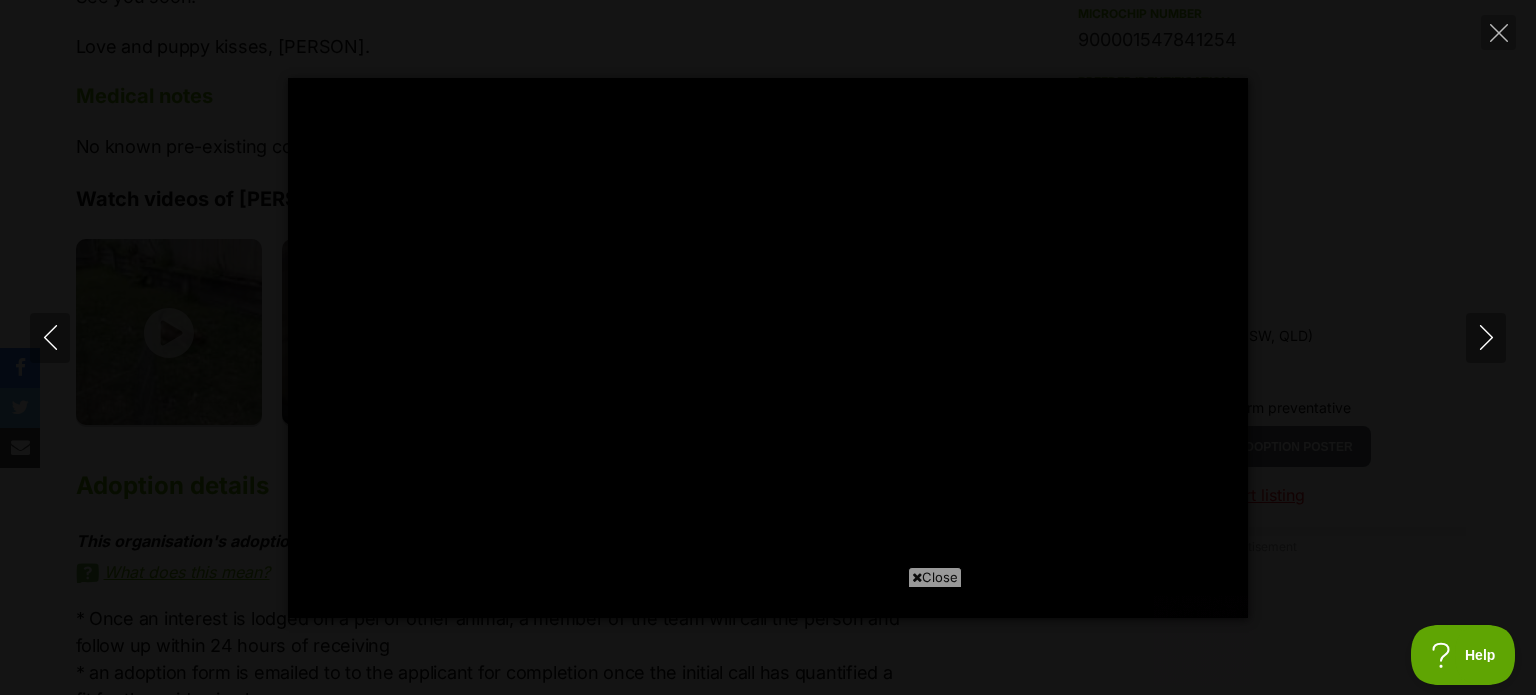 scroll, scrollTop: 0, scrollLeft: 0, axis: both 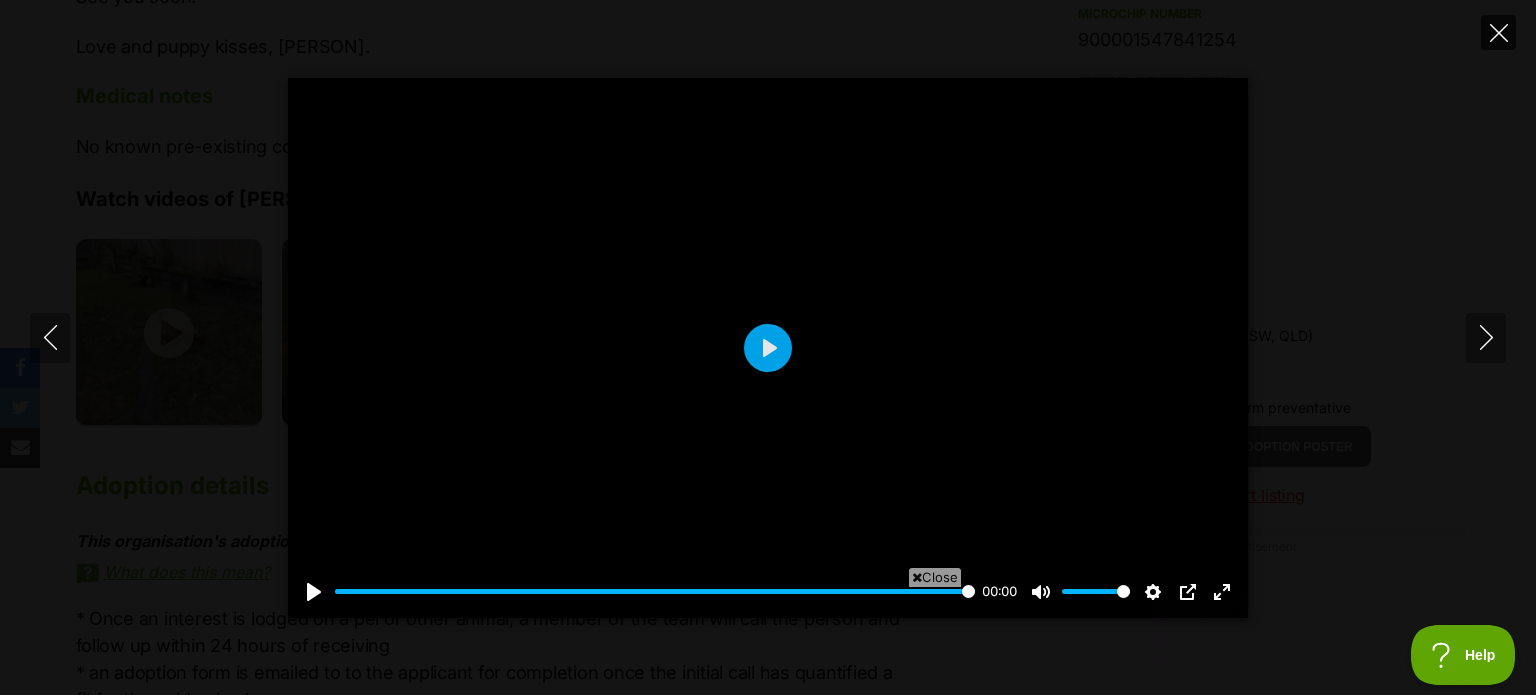click at bounding box center (1498, 32) 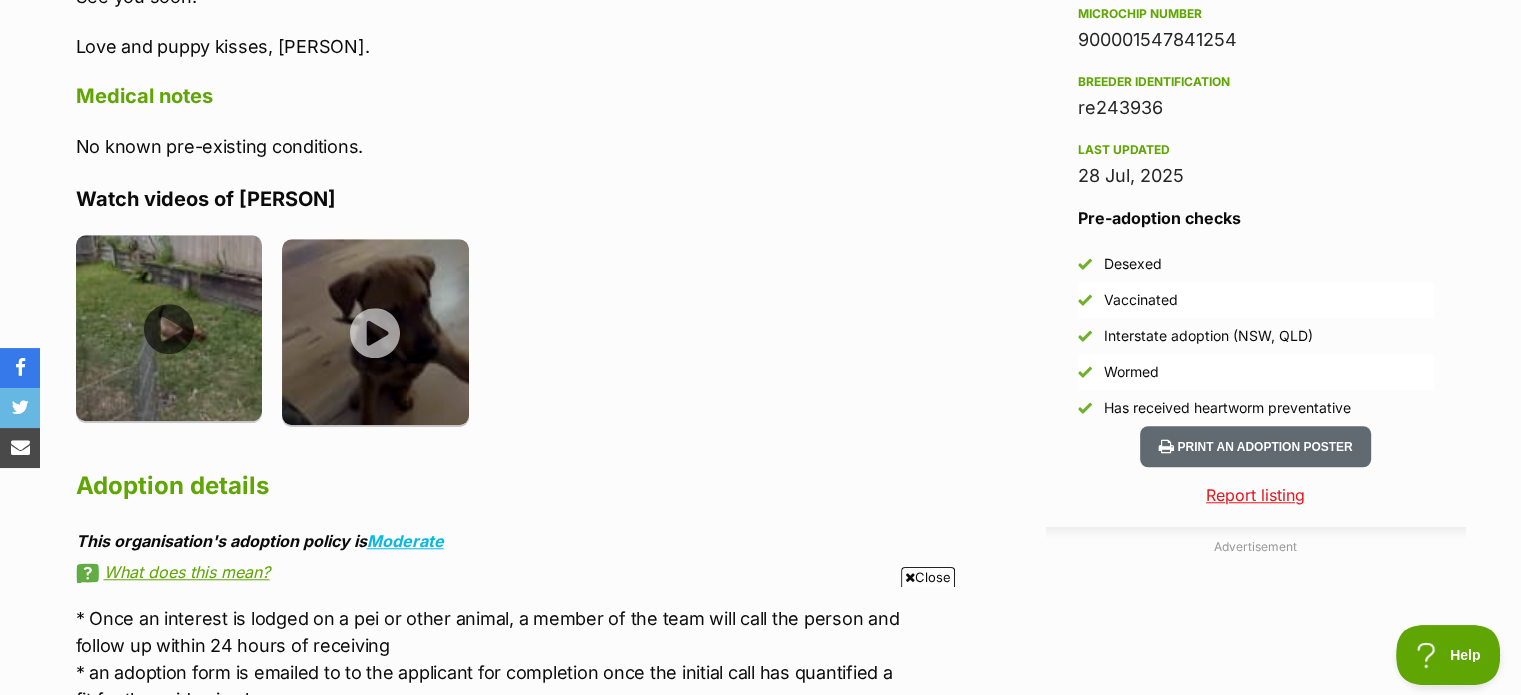 click at bounding box center [169, 328] 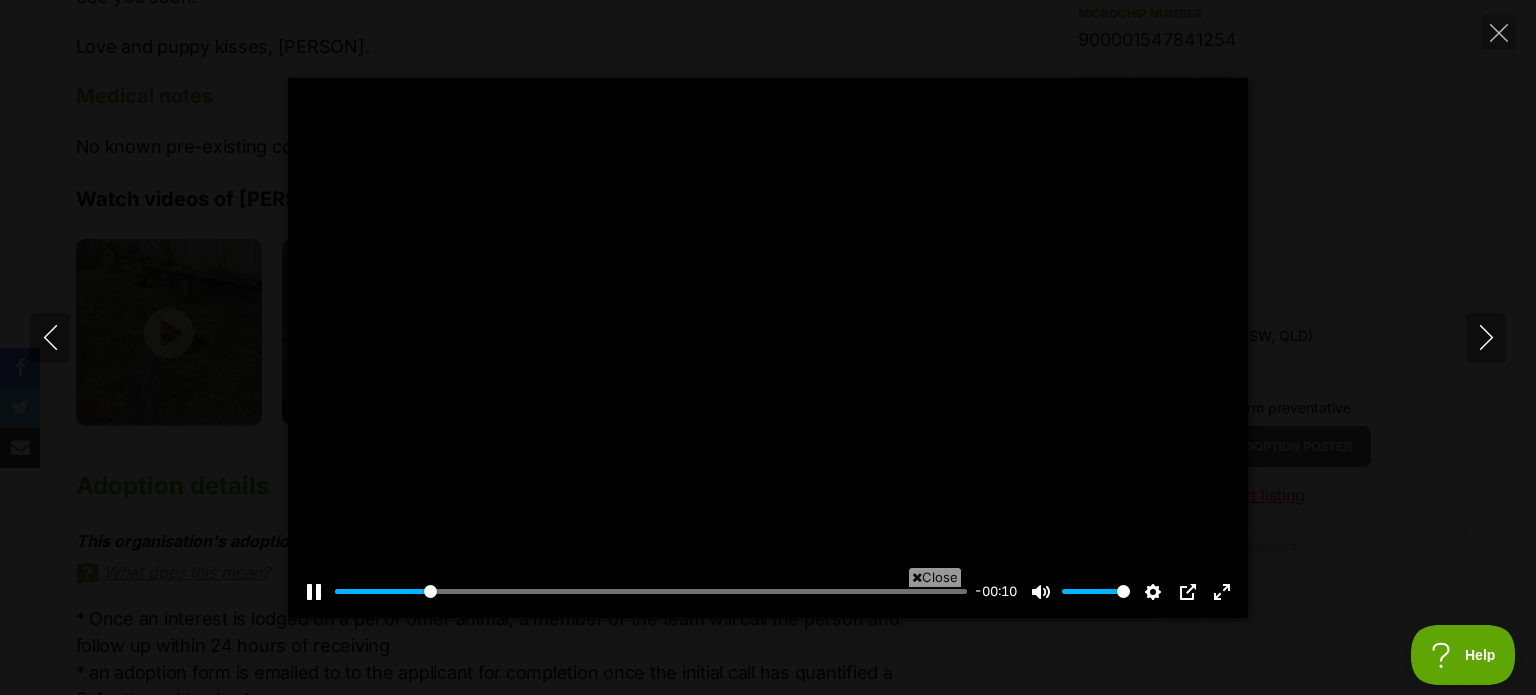 scroll, scrollTop: 0, scrollLeft: 0, axis: both 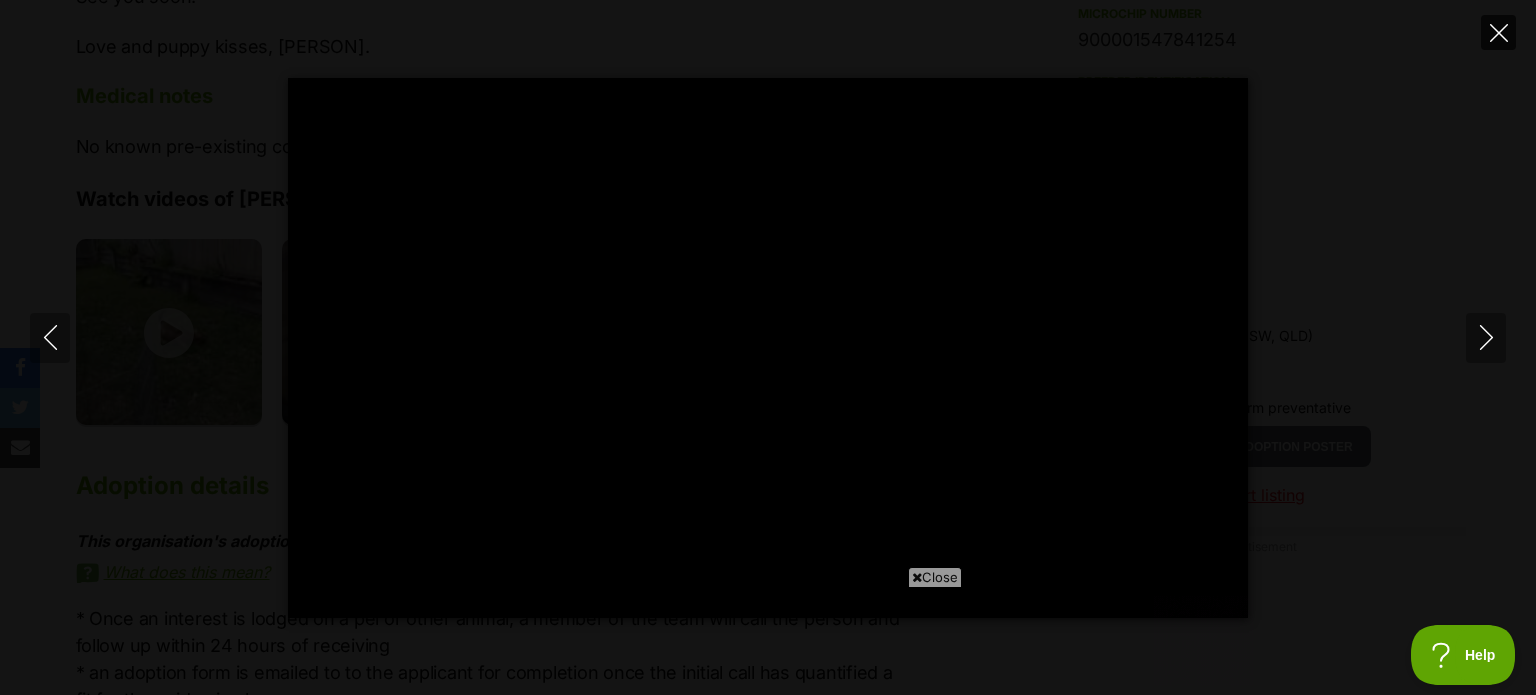 type on "100" 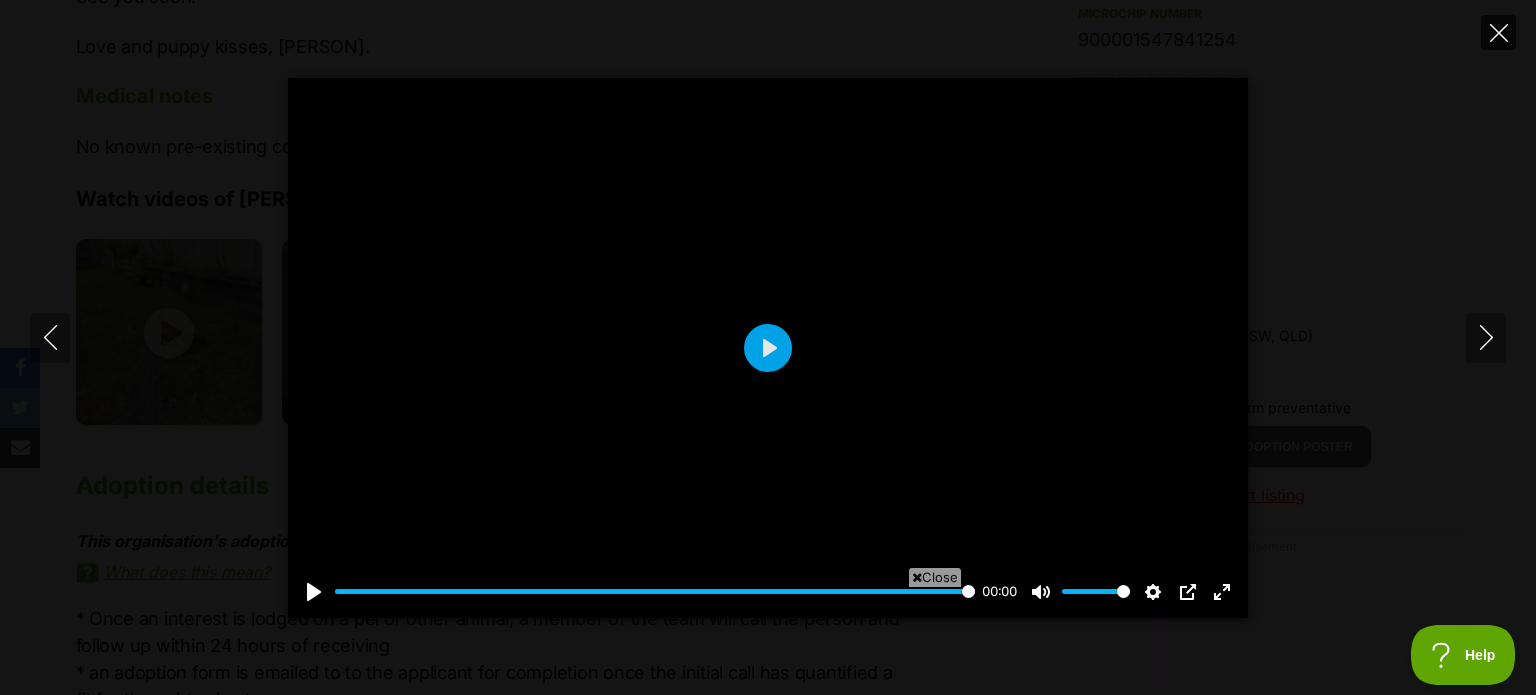 click 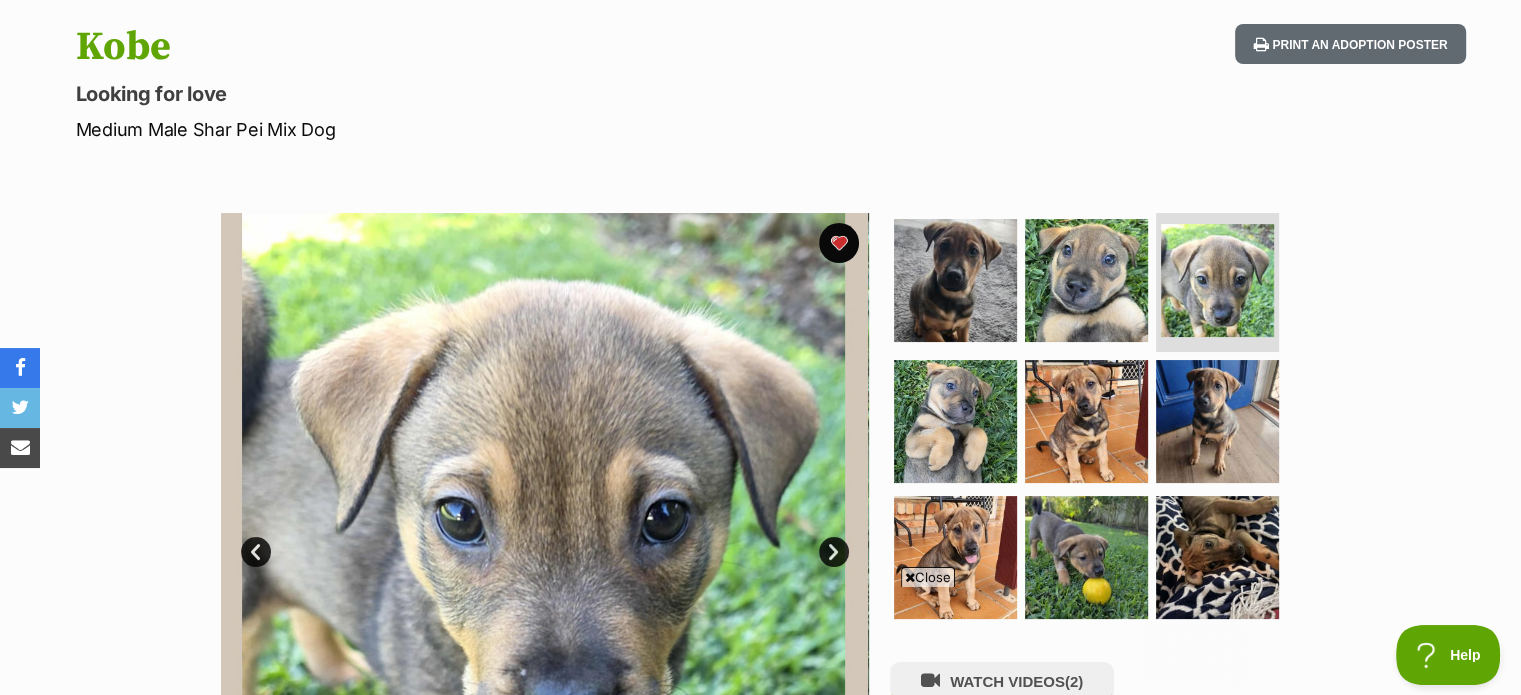 scroll, scrollTop: 200, scrollLeft: 0, axis: vertical 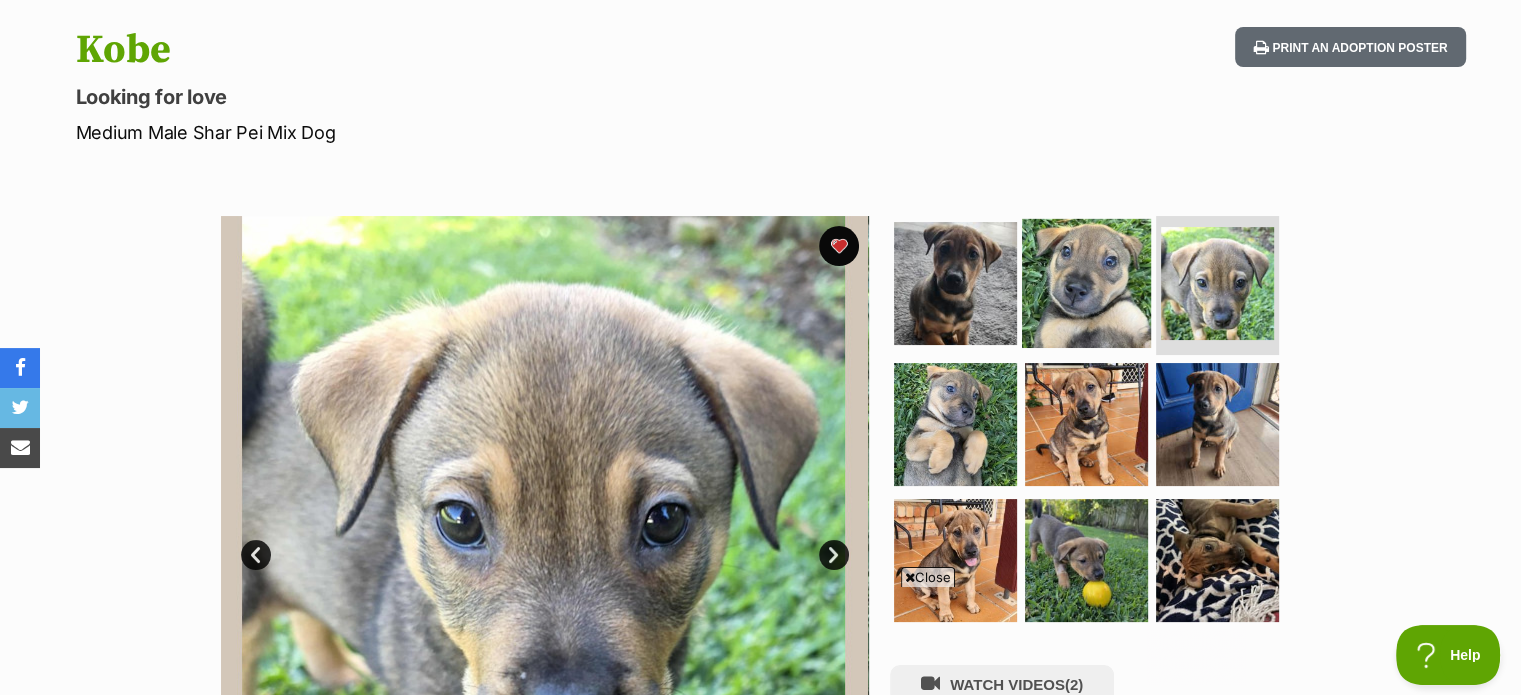 click at bounding box center (1086, 282) 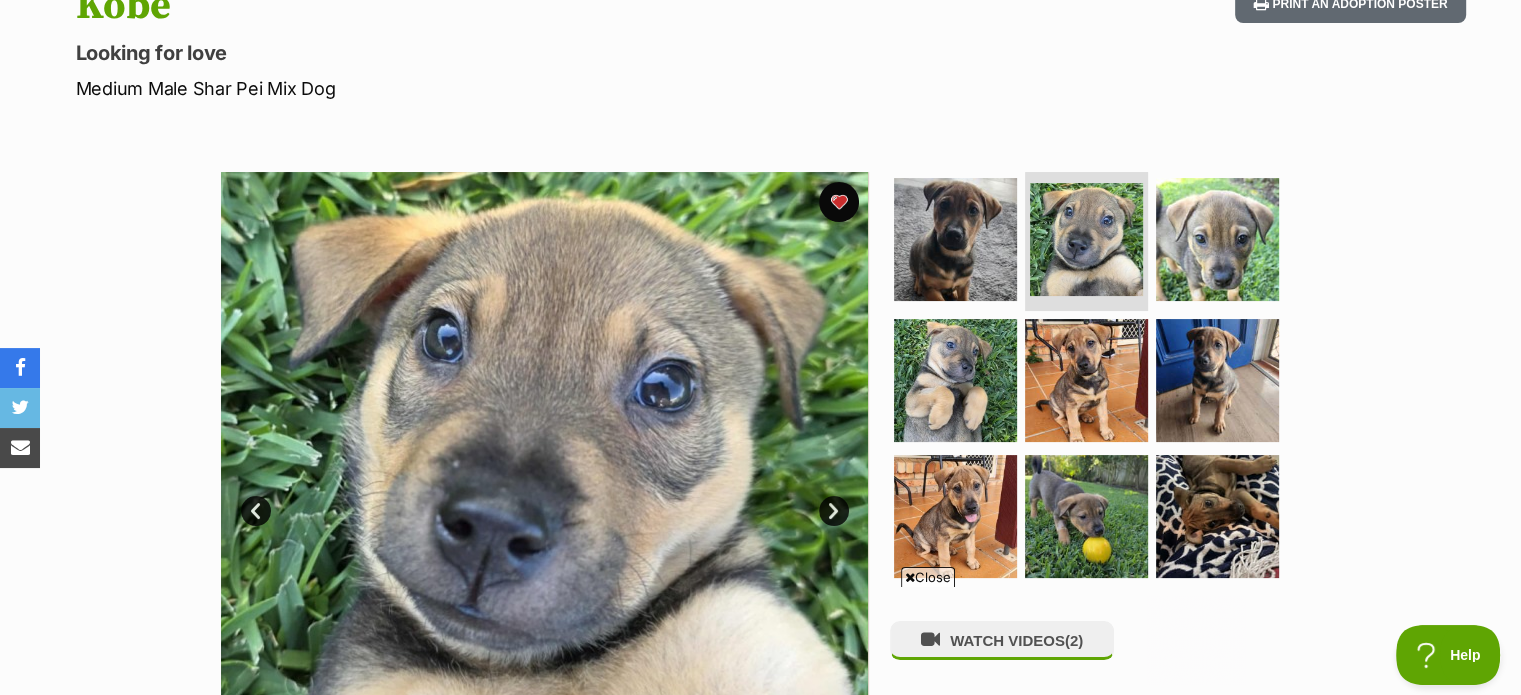 scroll, scrollTop: 200, scrollLeft: 0, axis: vertical 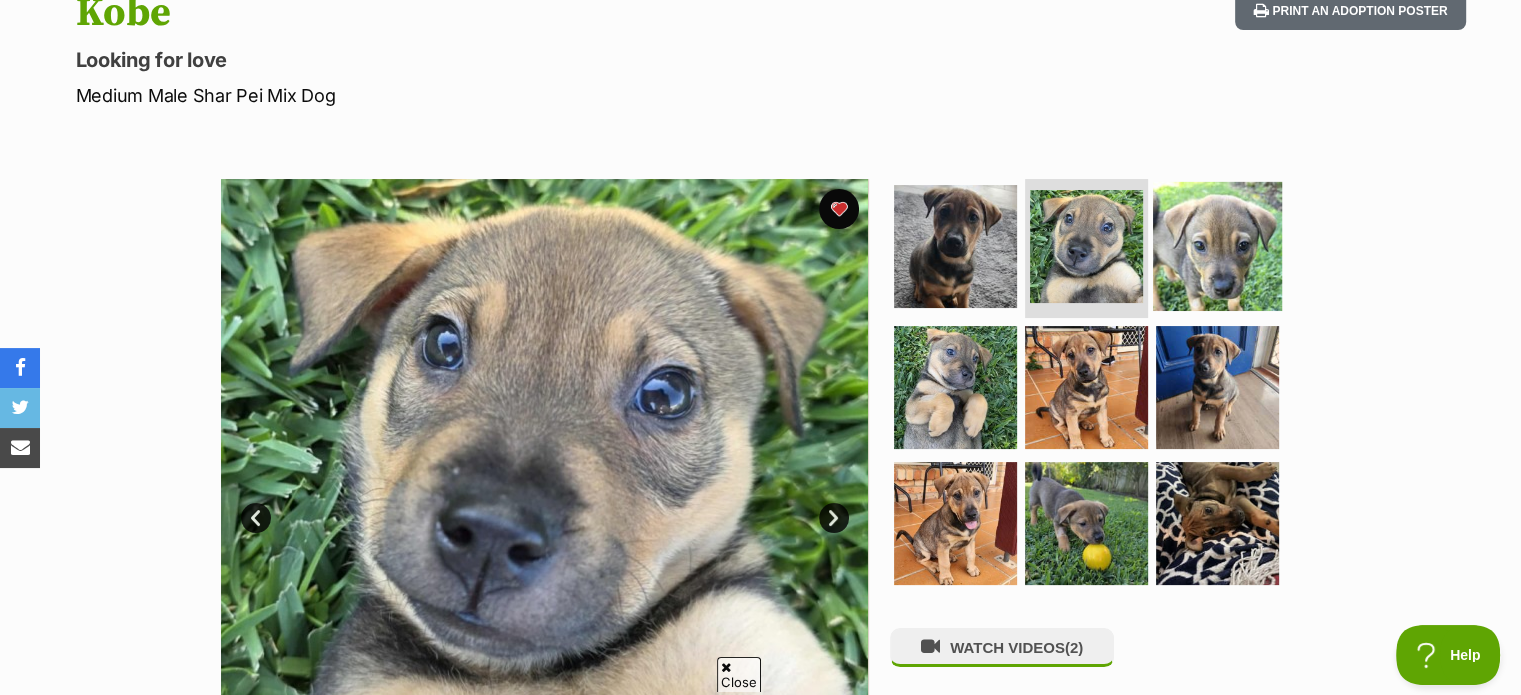 click at bounding box center (1217, 245) 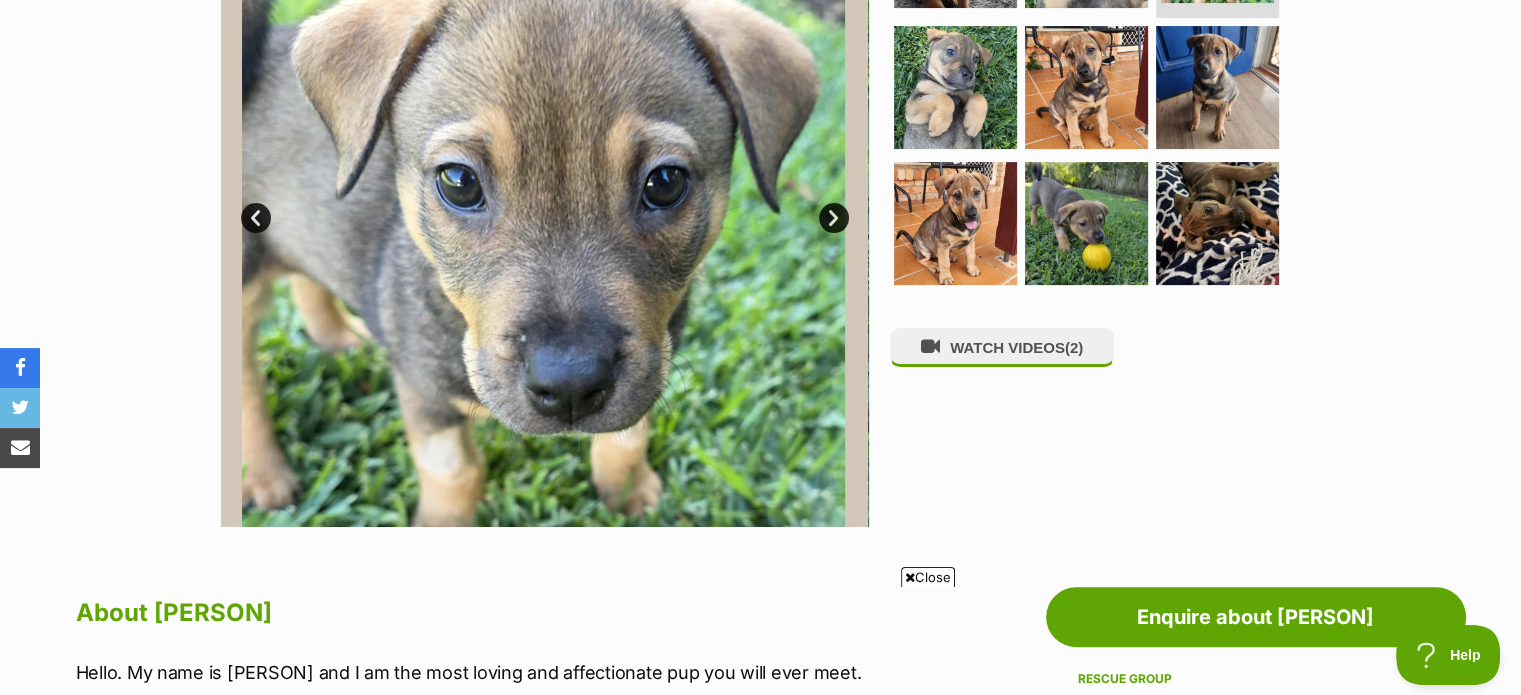 scroll, scrollTop: 437, scrollLeft: 0, axis: vertical 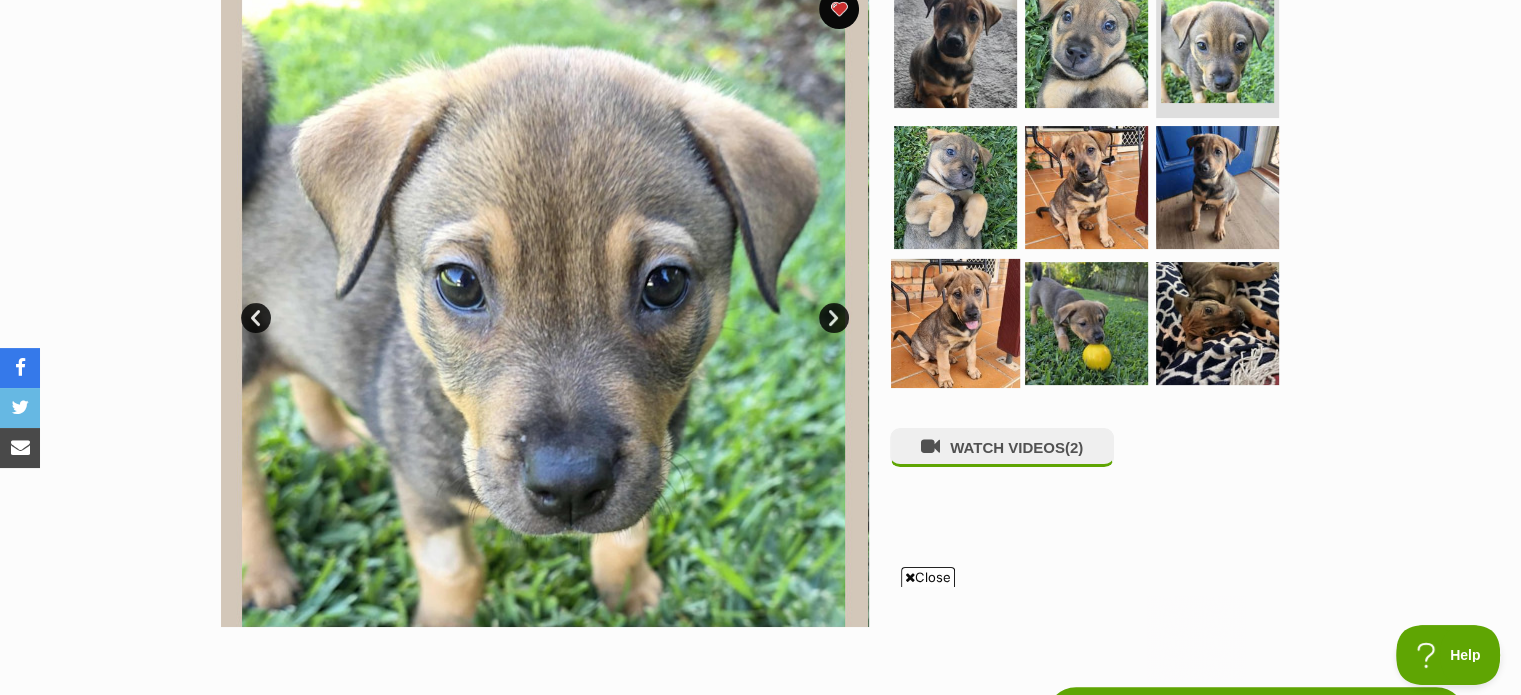 click at bounding box center (955, 323) 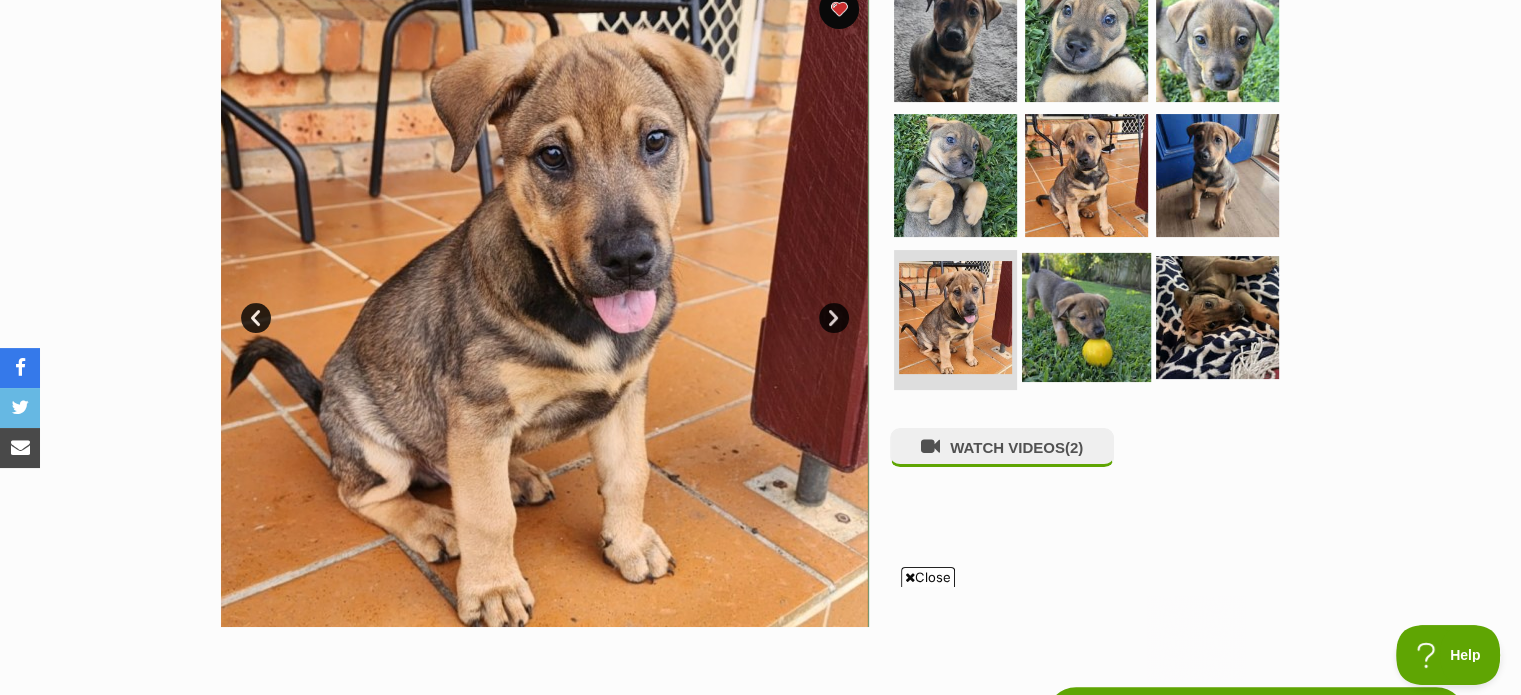 click at bounding box center (1086, 317) 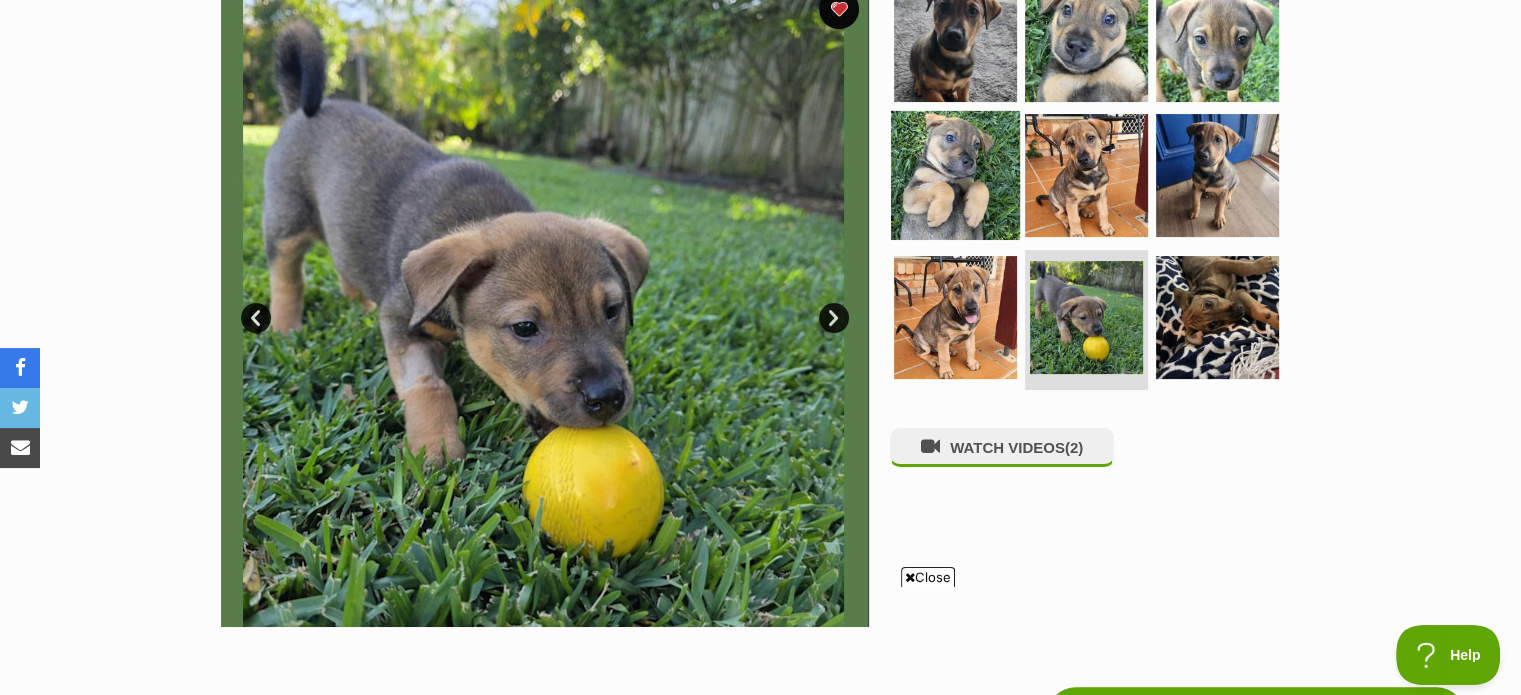 click at bounding box center [955, 175] 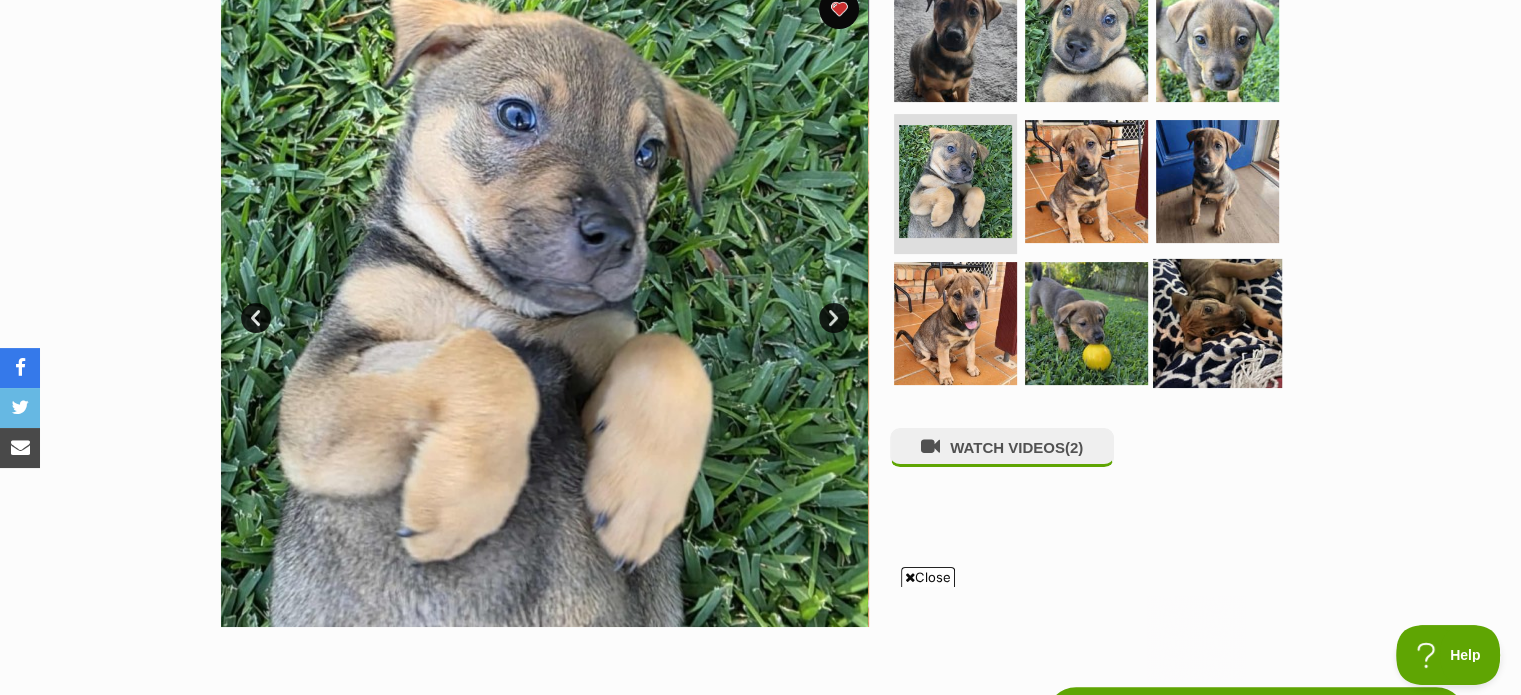 click at bounding box center [1217, 323] 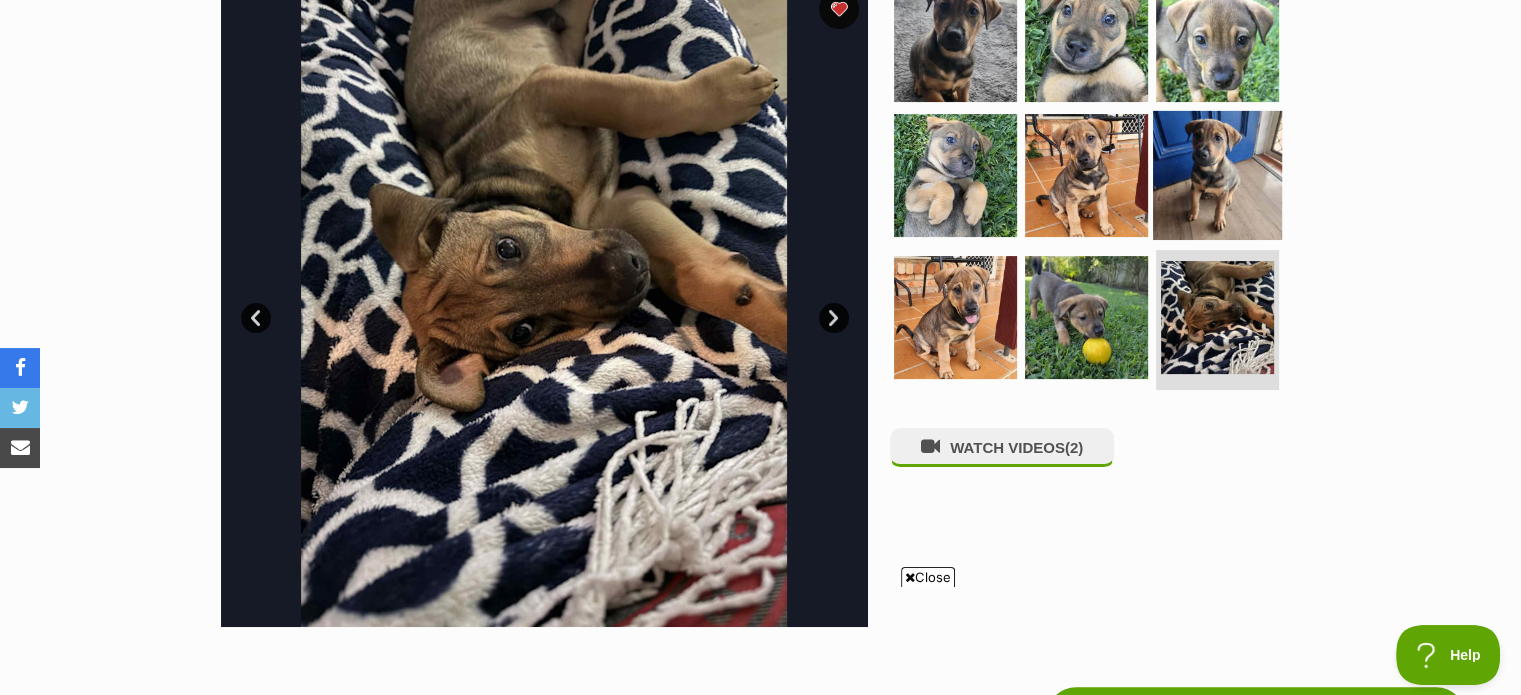 click at bounding box center [1217, 175] 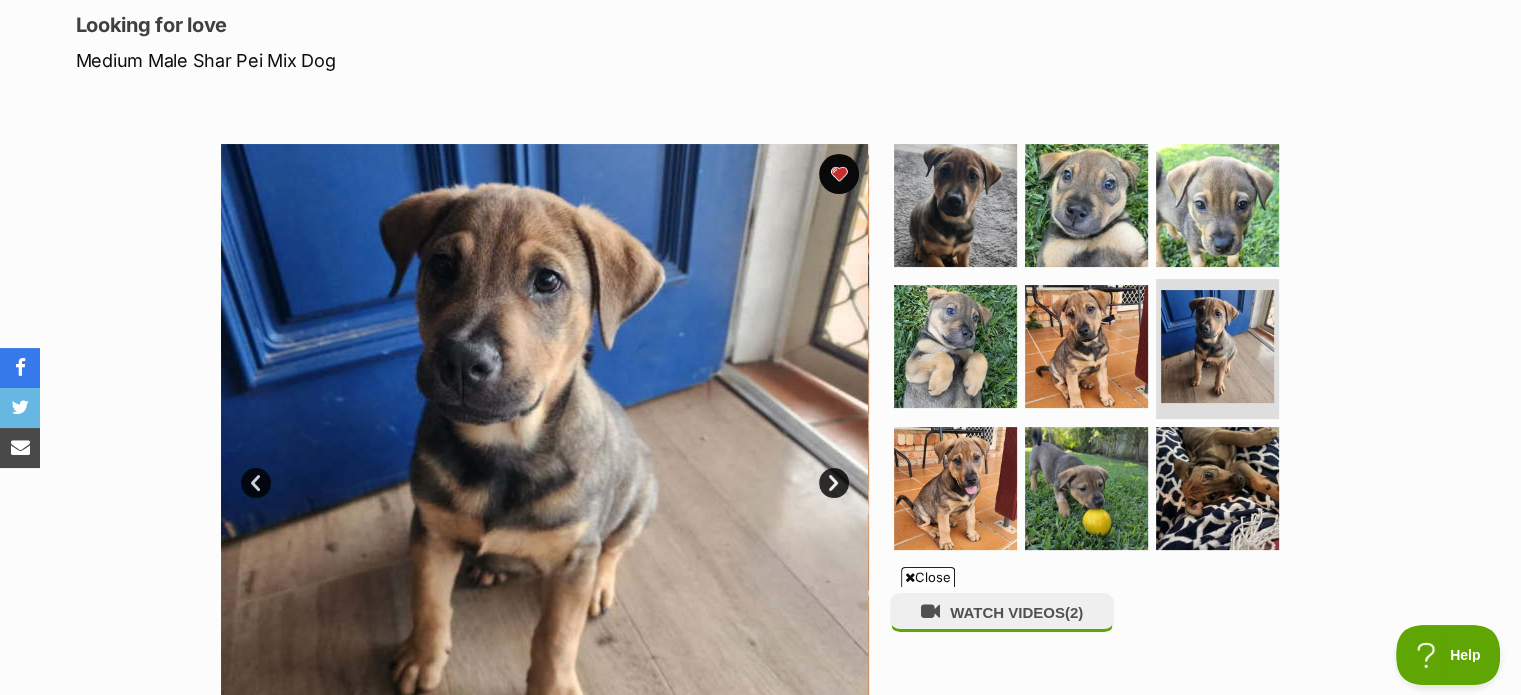 scroll, scrollTop: 237, scrollLeft: 0, axis: vertical 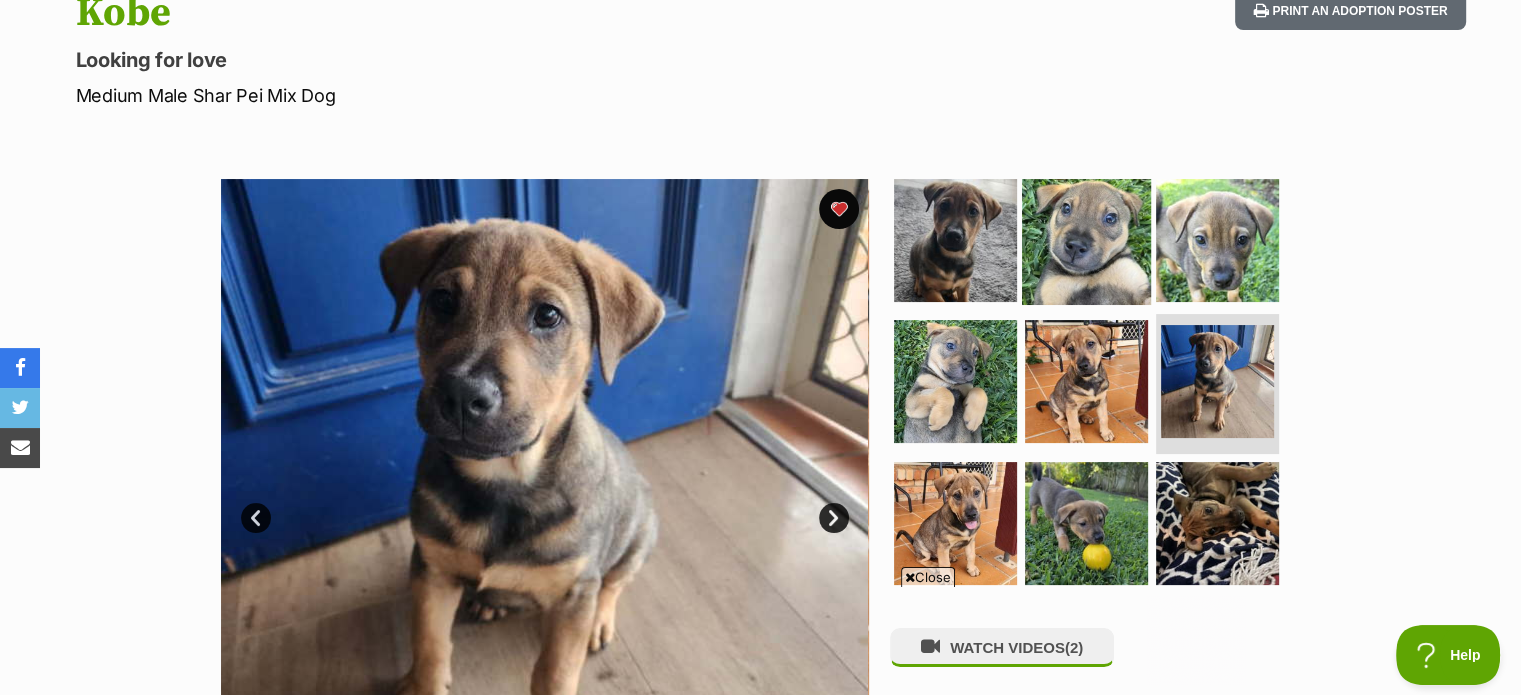 click at bounding box center (1086, 239) 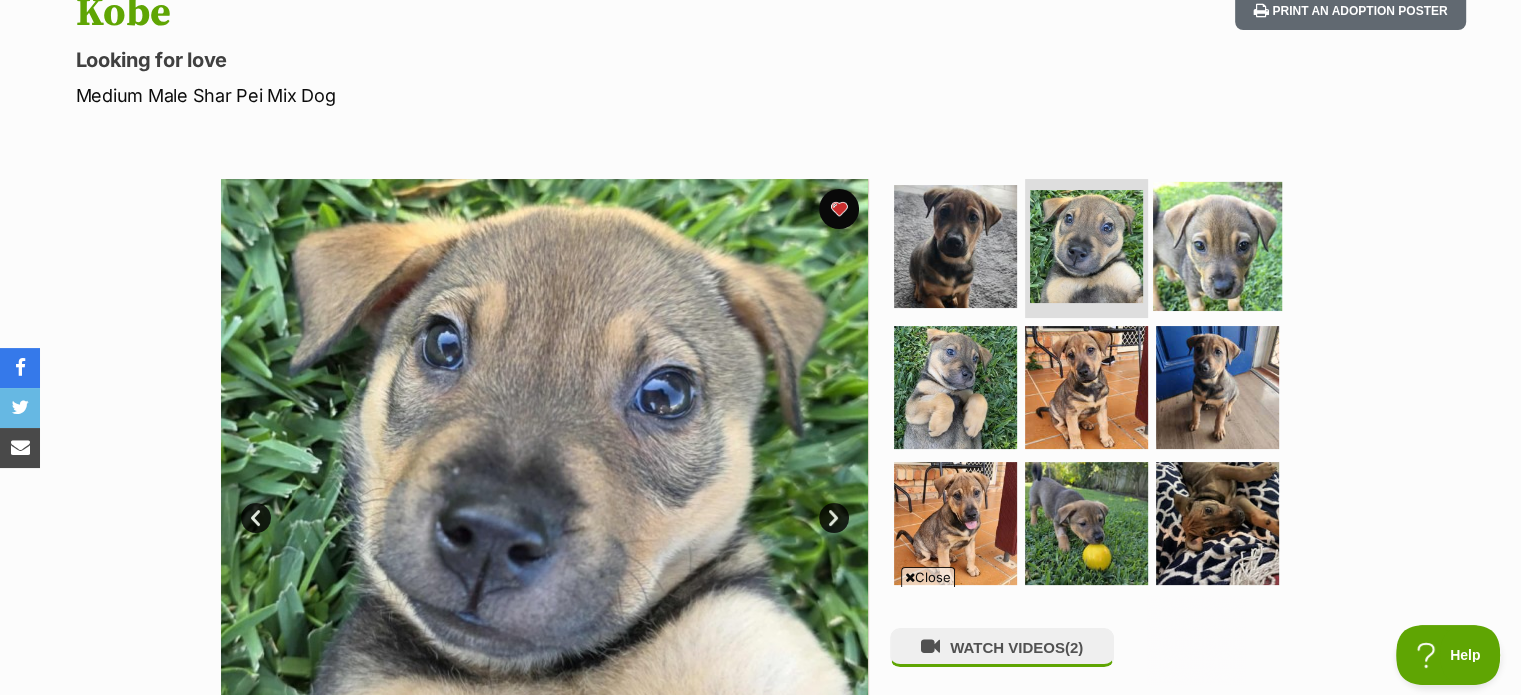 click at bounding box center (1217, 245) 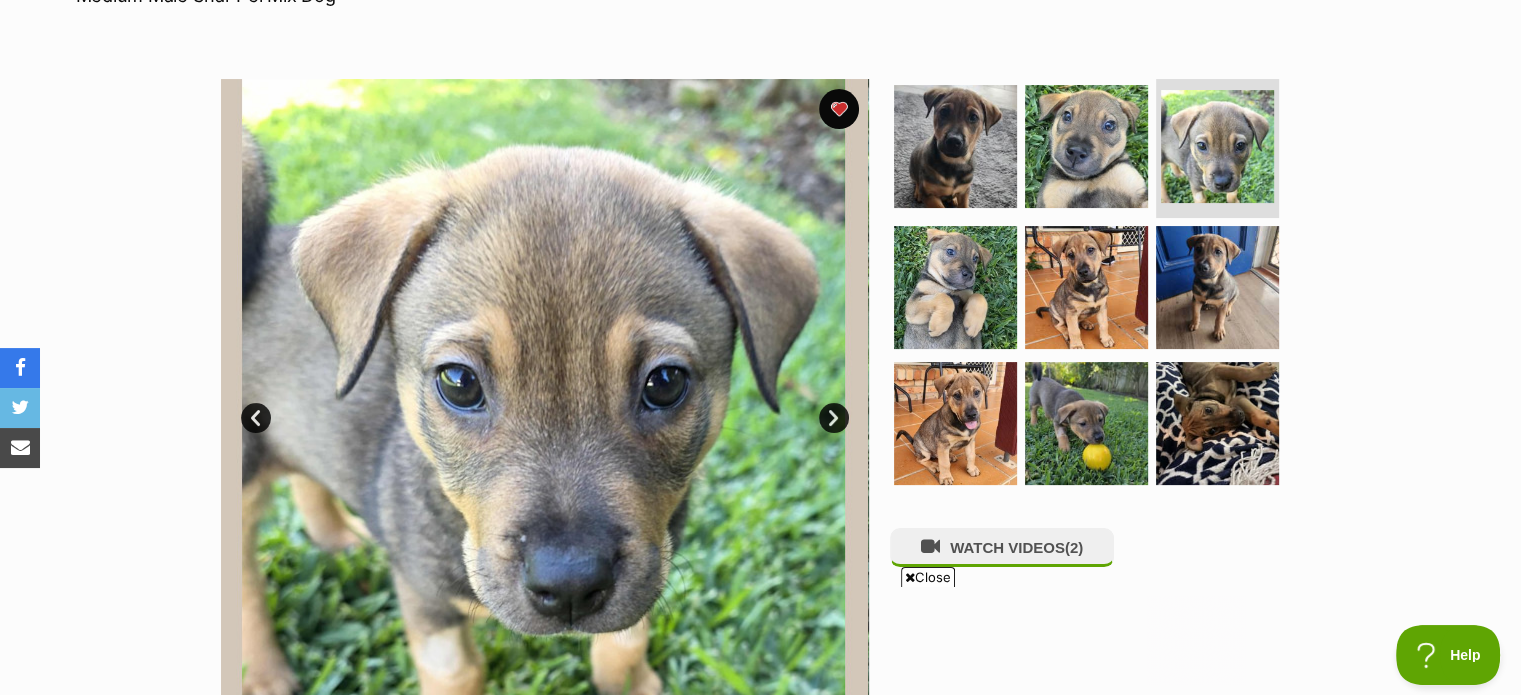 scroll, scrollTop: 0, scrollLeft: 0, axis: both 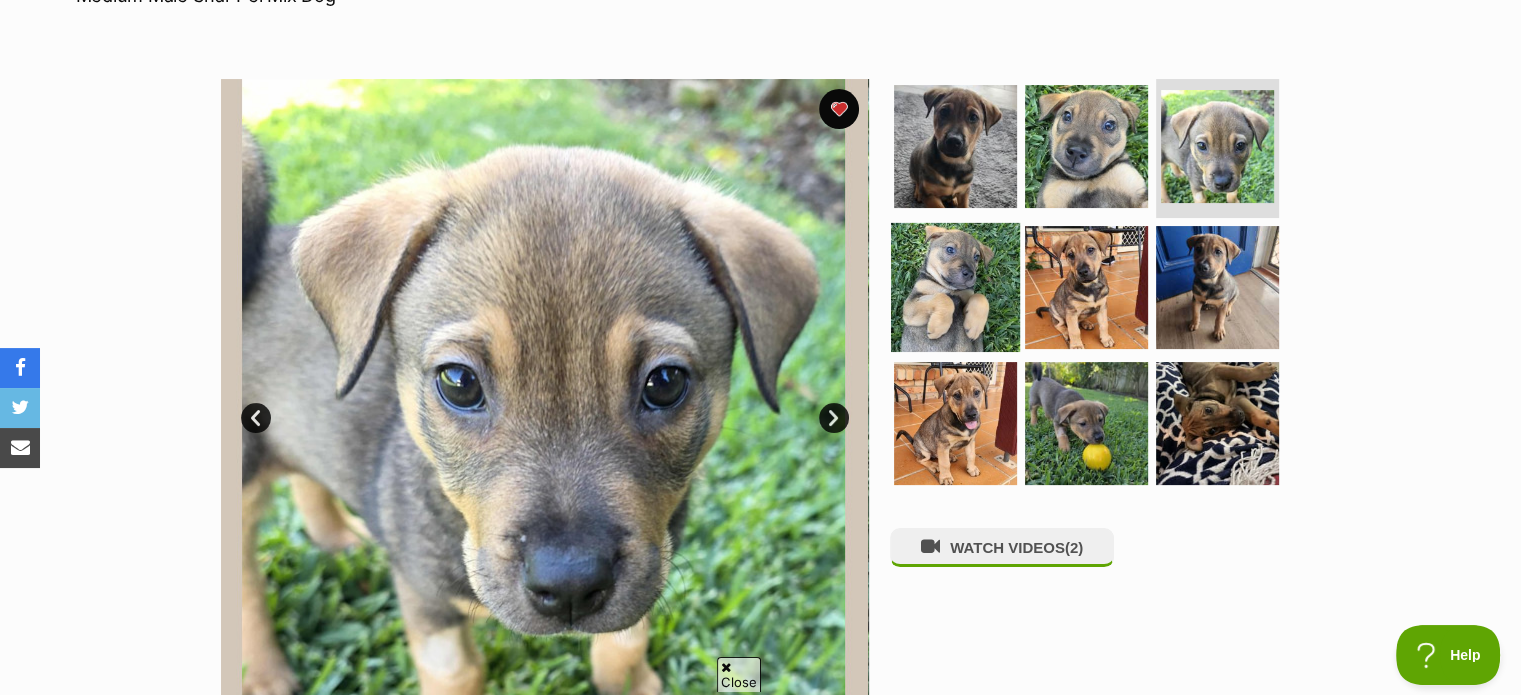 click at bounding box center (955, 287) 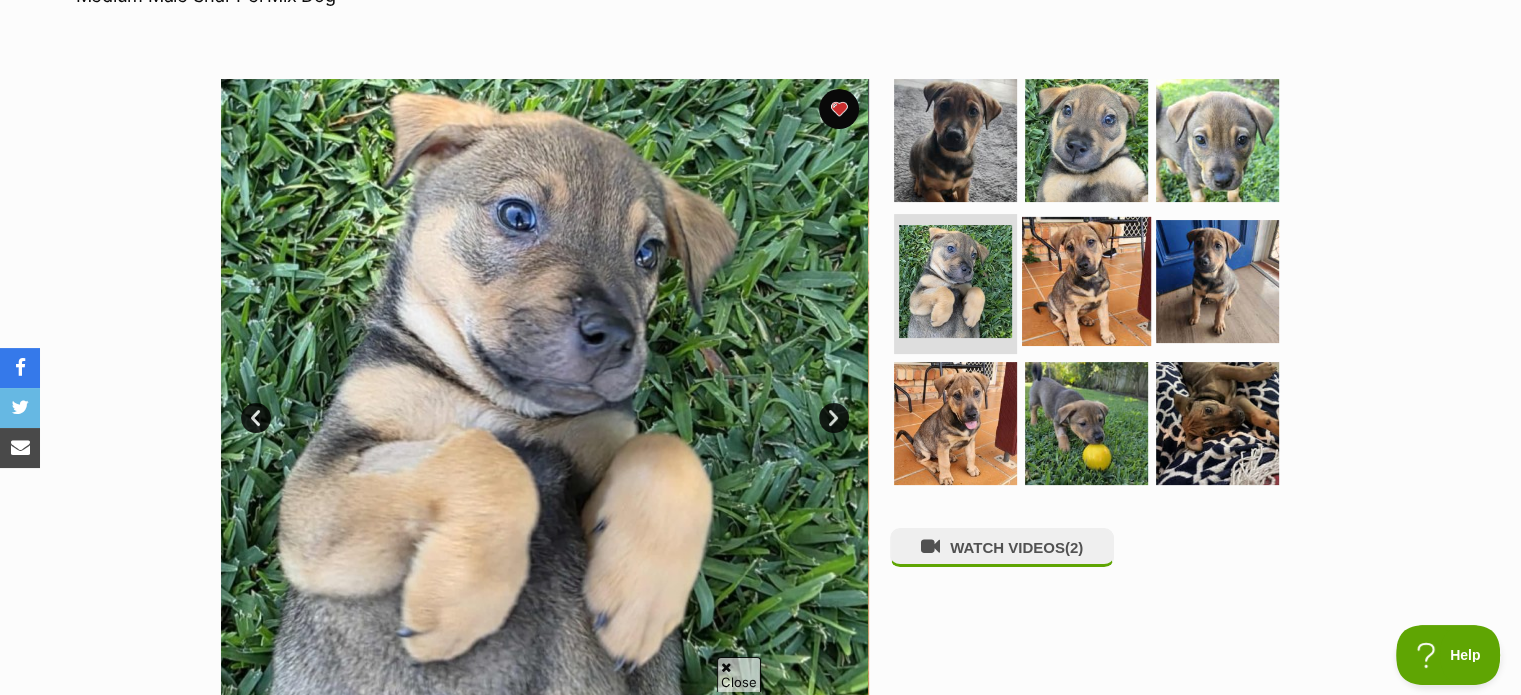 scroll, scrollTop: 0, scrollLeft: 0, axis: both 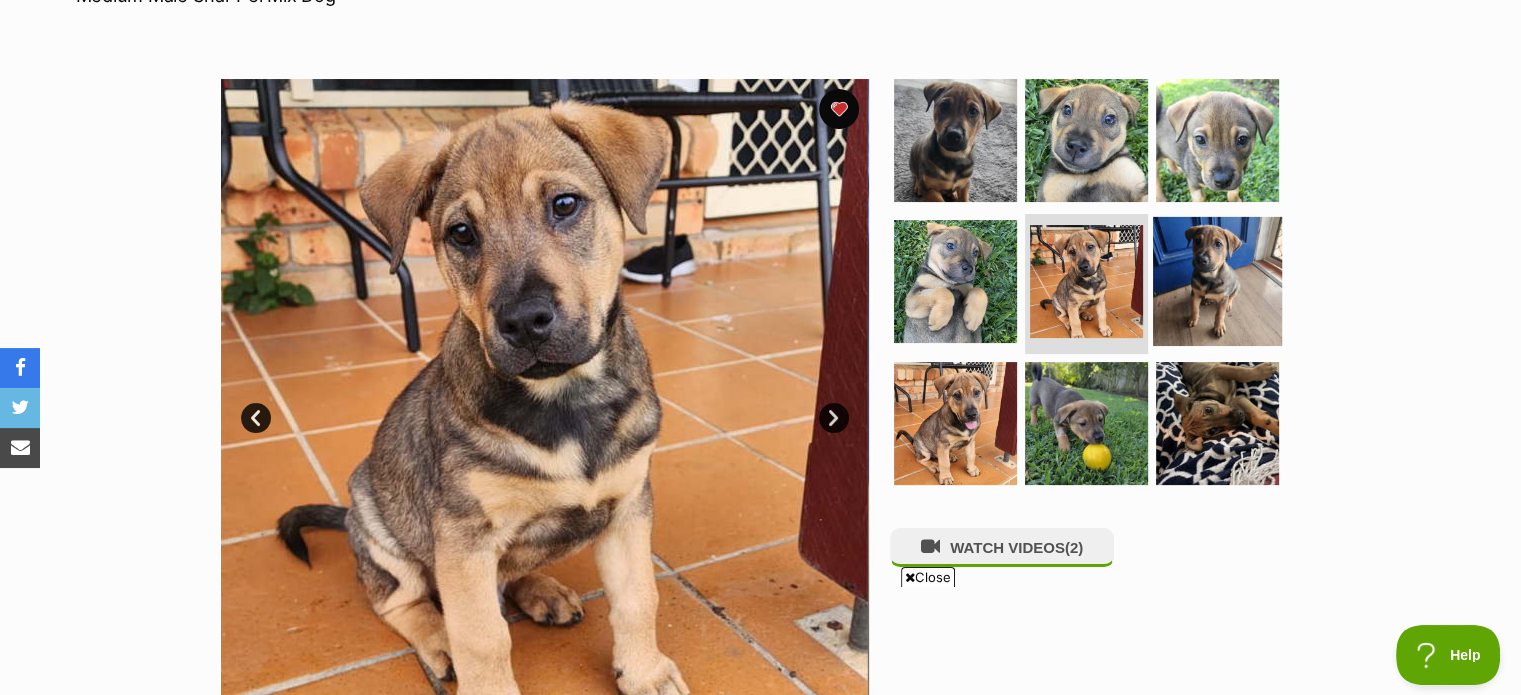 click at bounding box center (1217, 281) 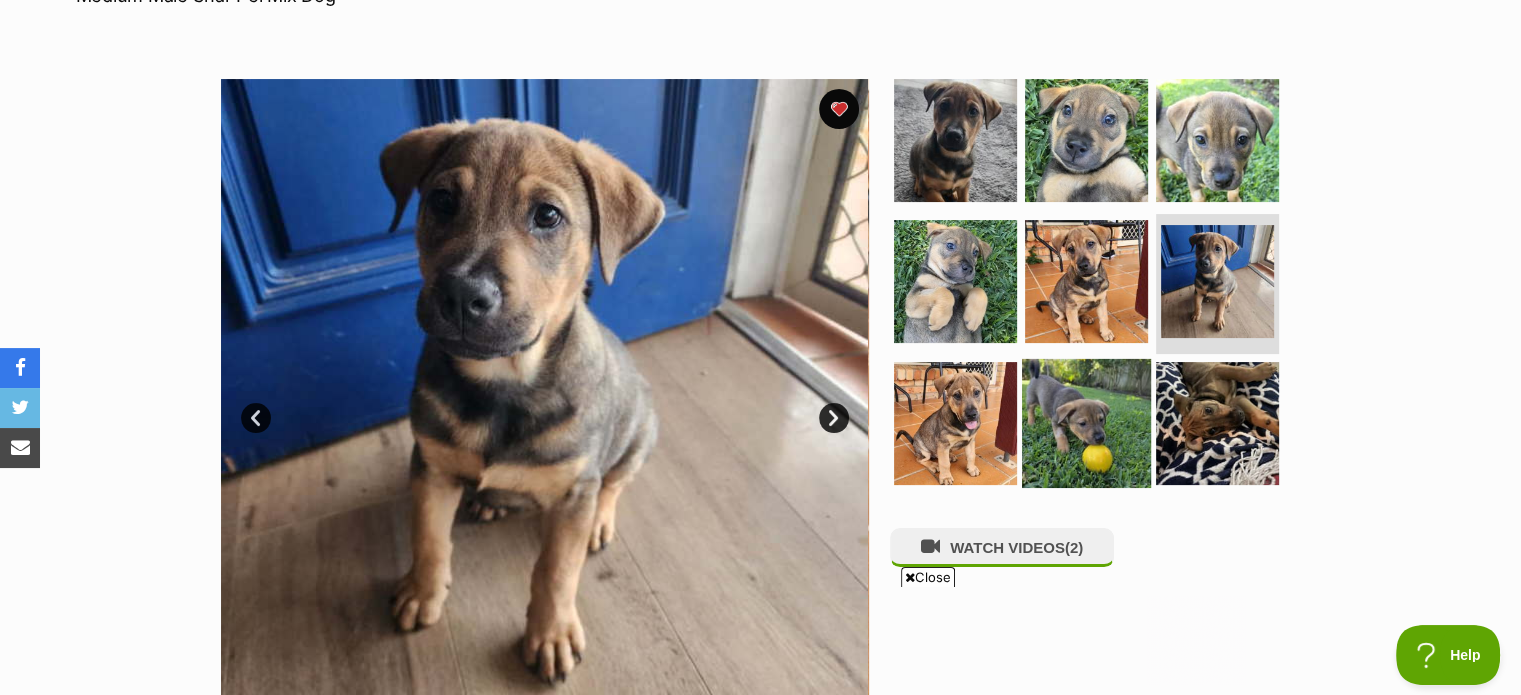 click at bounding box center [1086, 423] 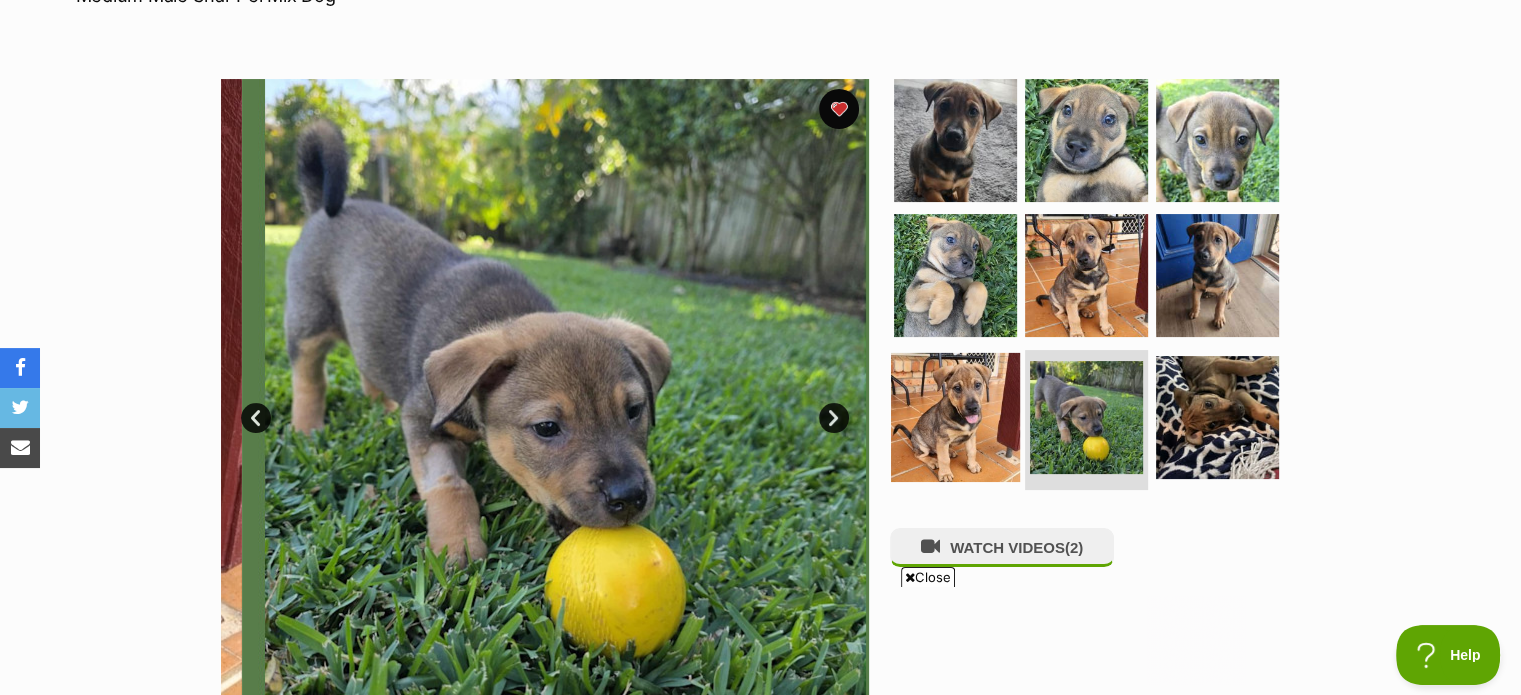 click at bounding box center (955, 417) 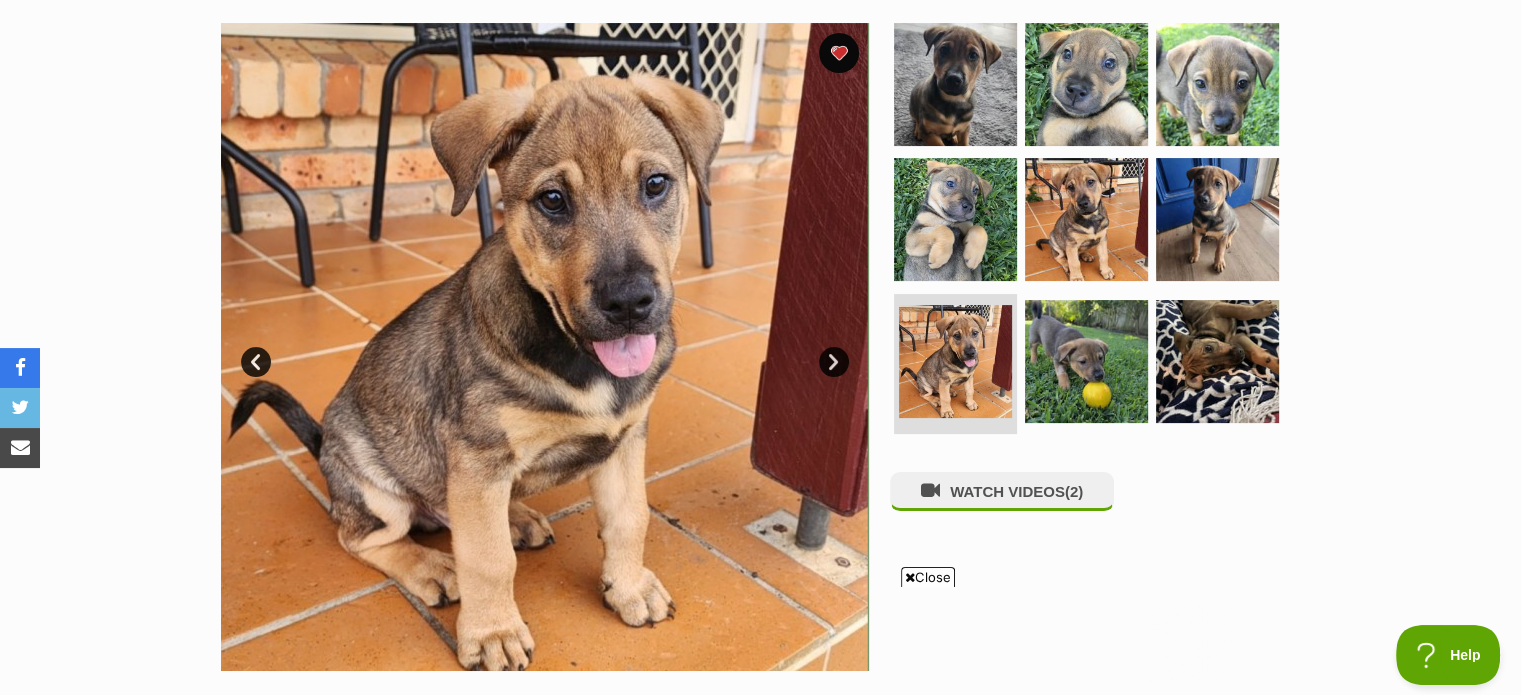 scroll, scrollTop: 437, scrollLeft: 0, axis: vertical 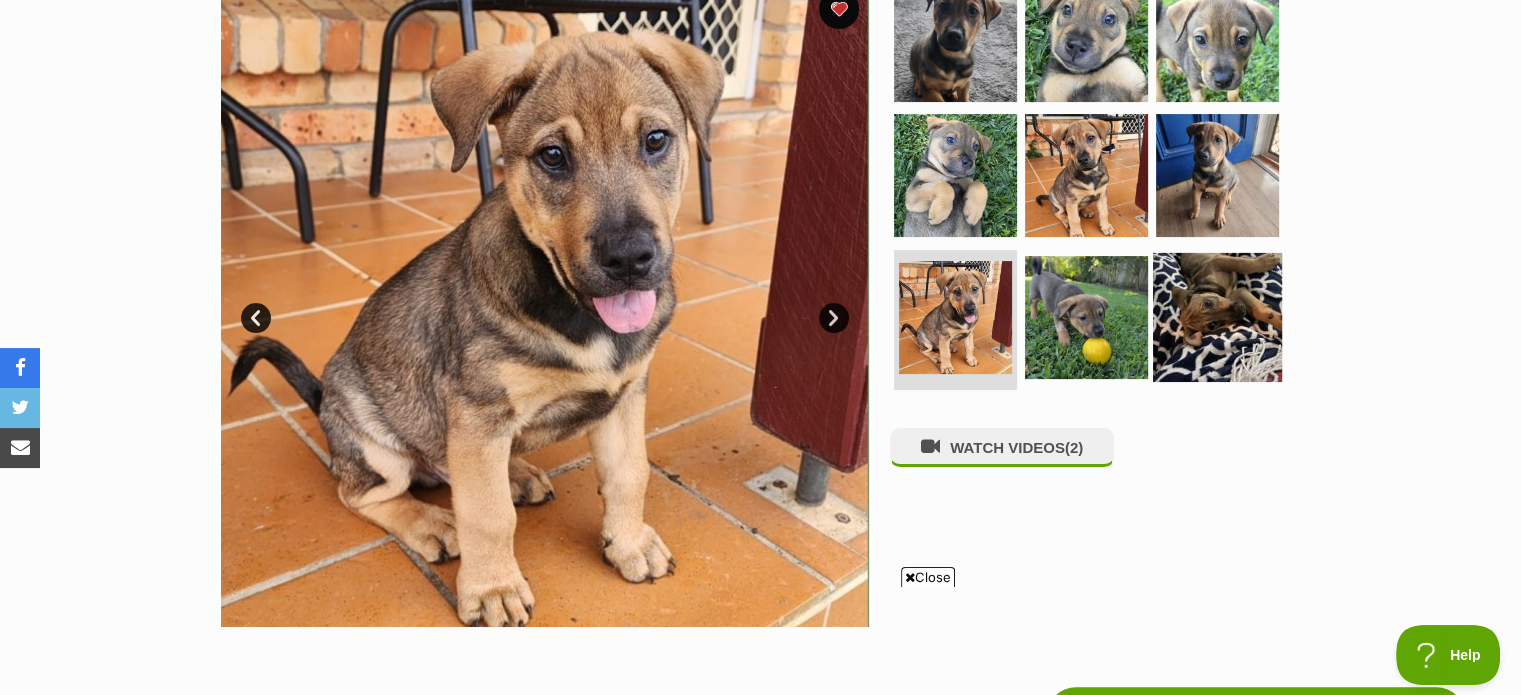 click at bounding box center (1217, 317) 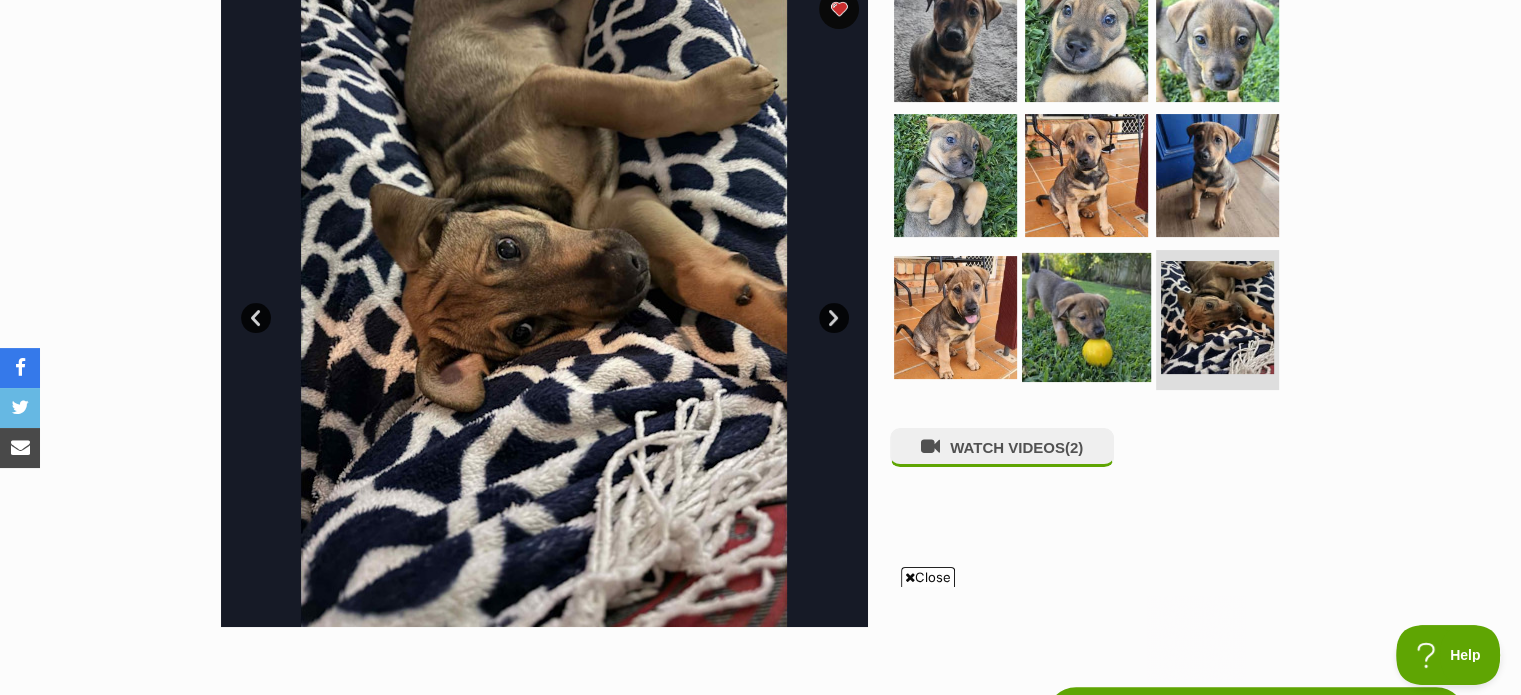 click at bounding box center (1086, 317) 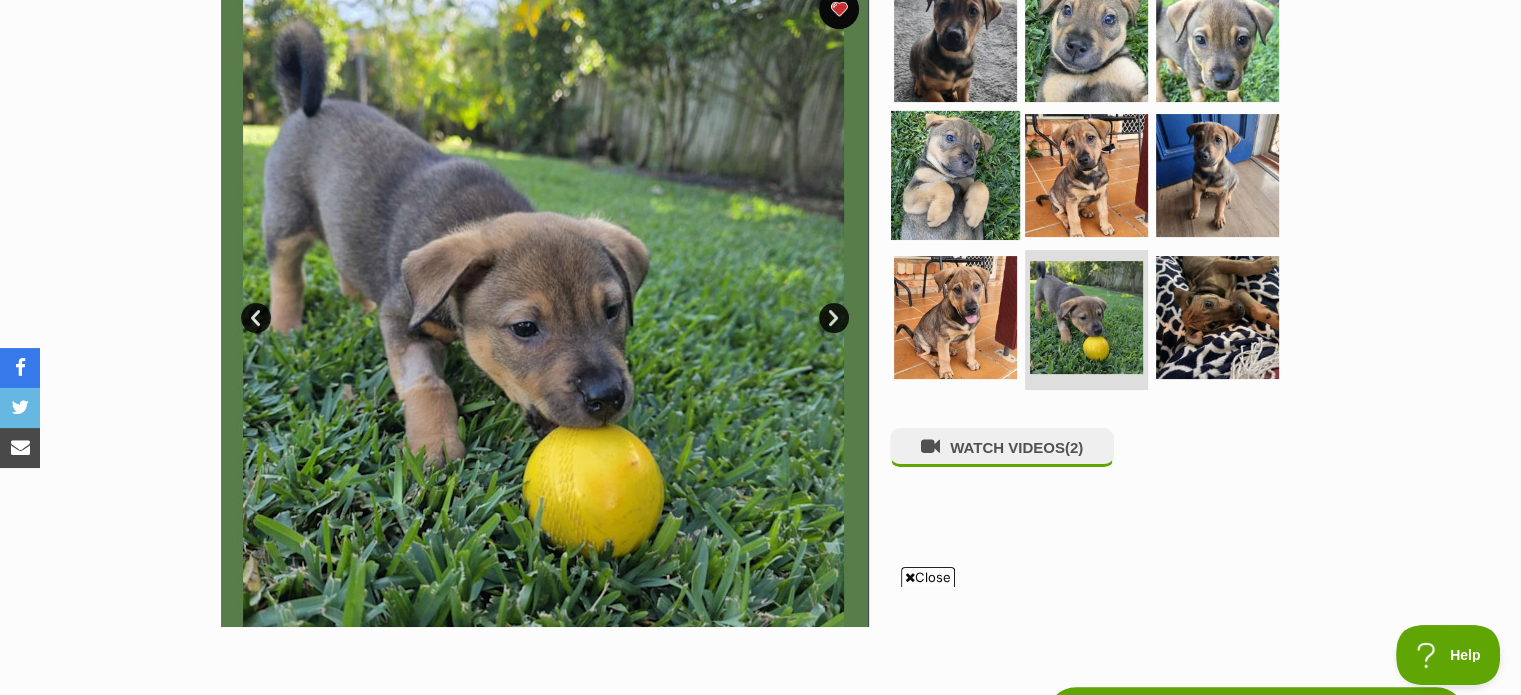 click at bounding box center (955, 175) 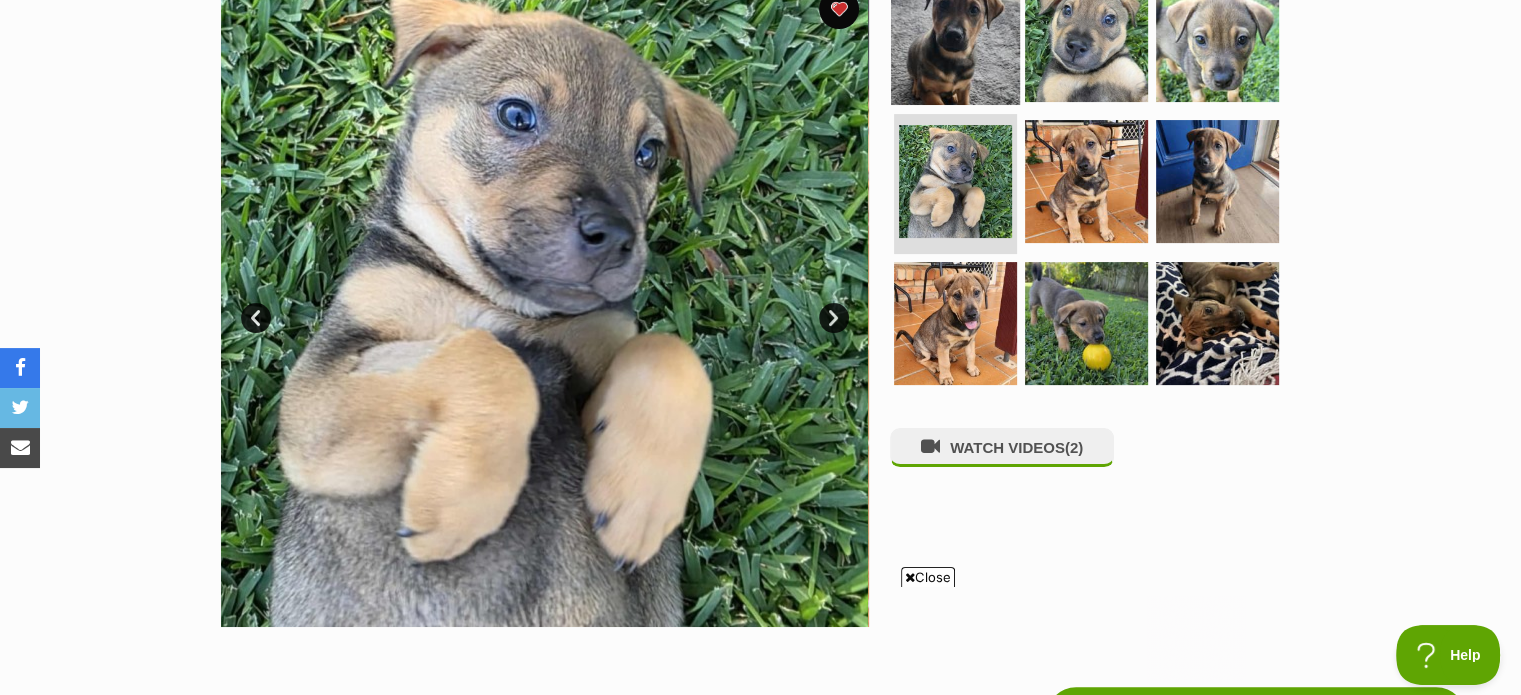 click at bounding box center (955, 39) 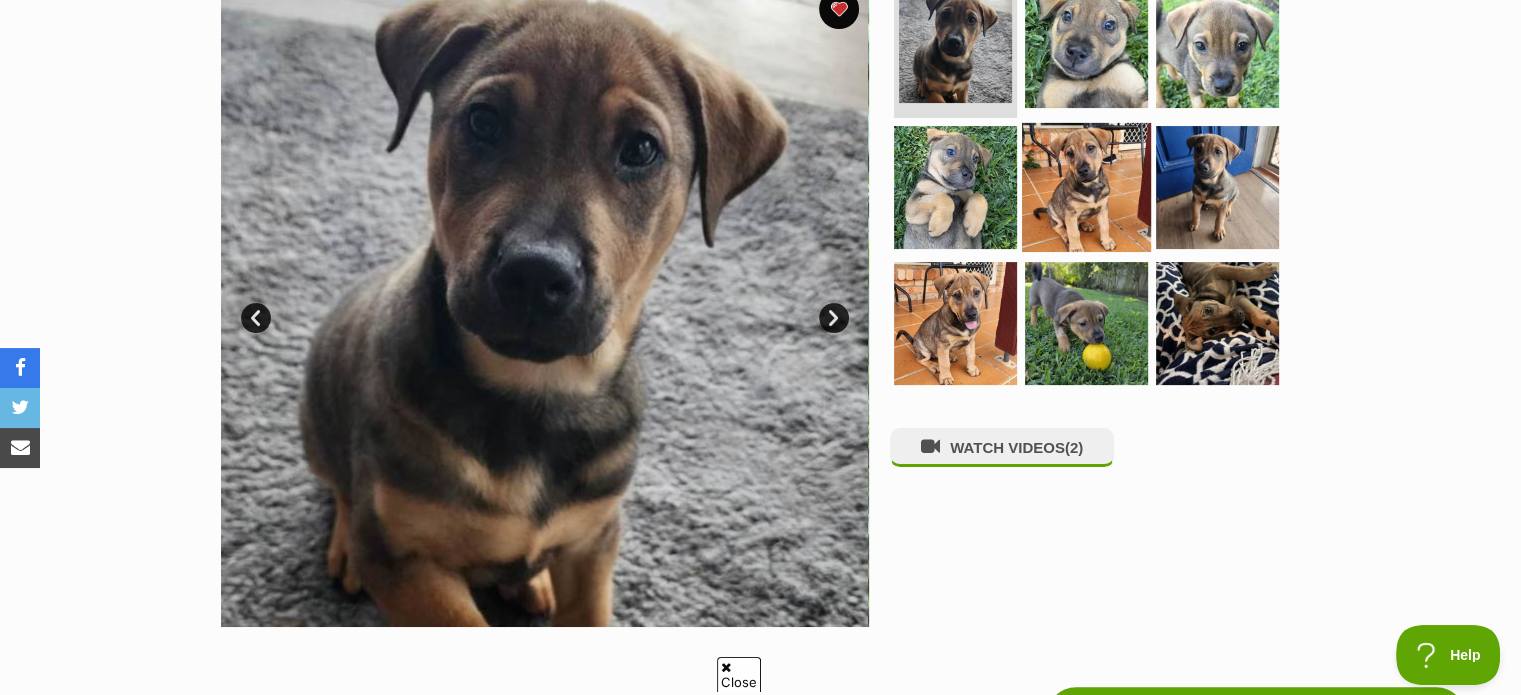 click at bounding box center [1086, 187] 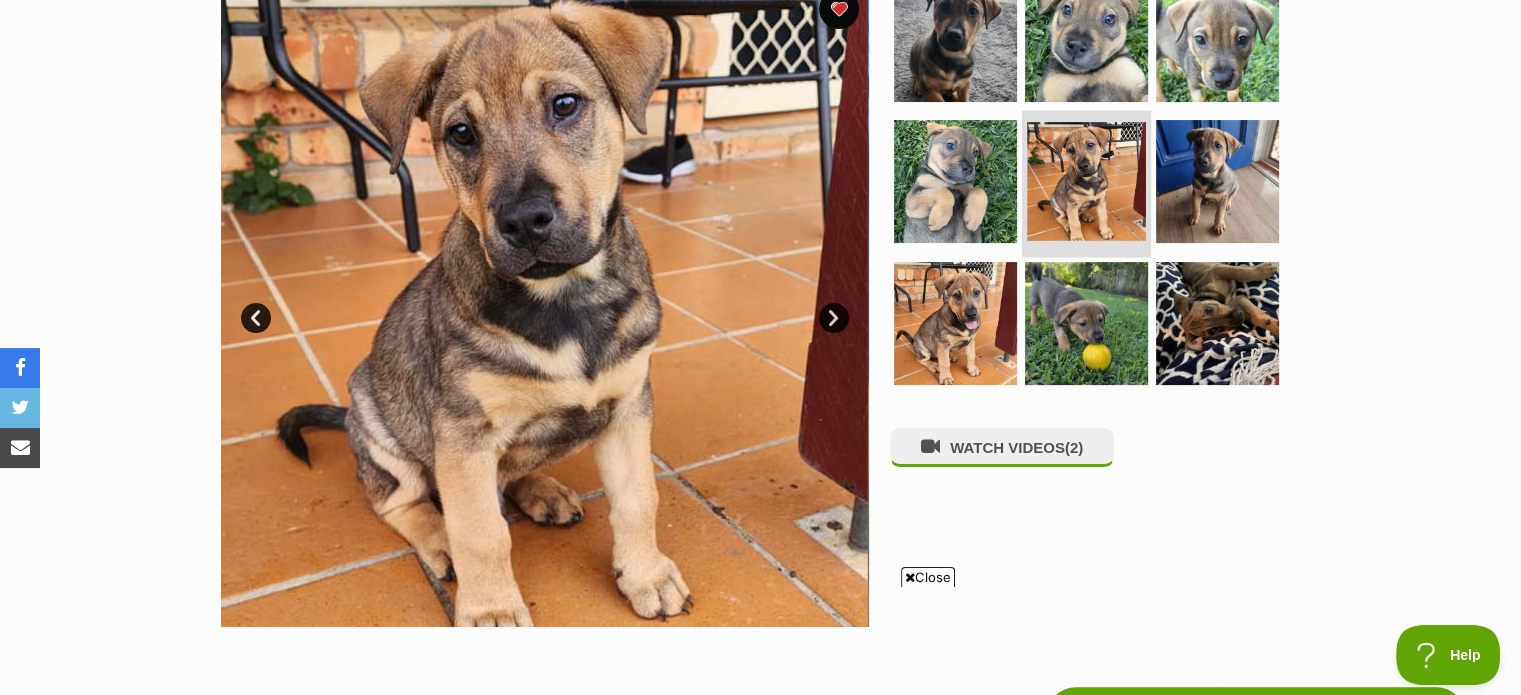 scroll, scrollTop: 0, scrollLeft: 0, axis: both 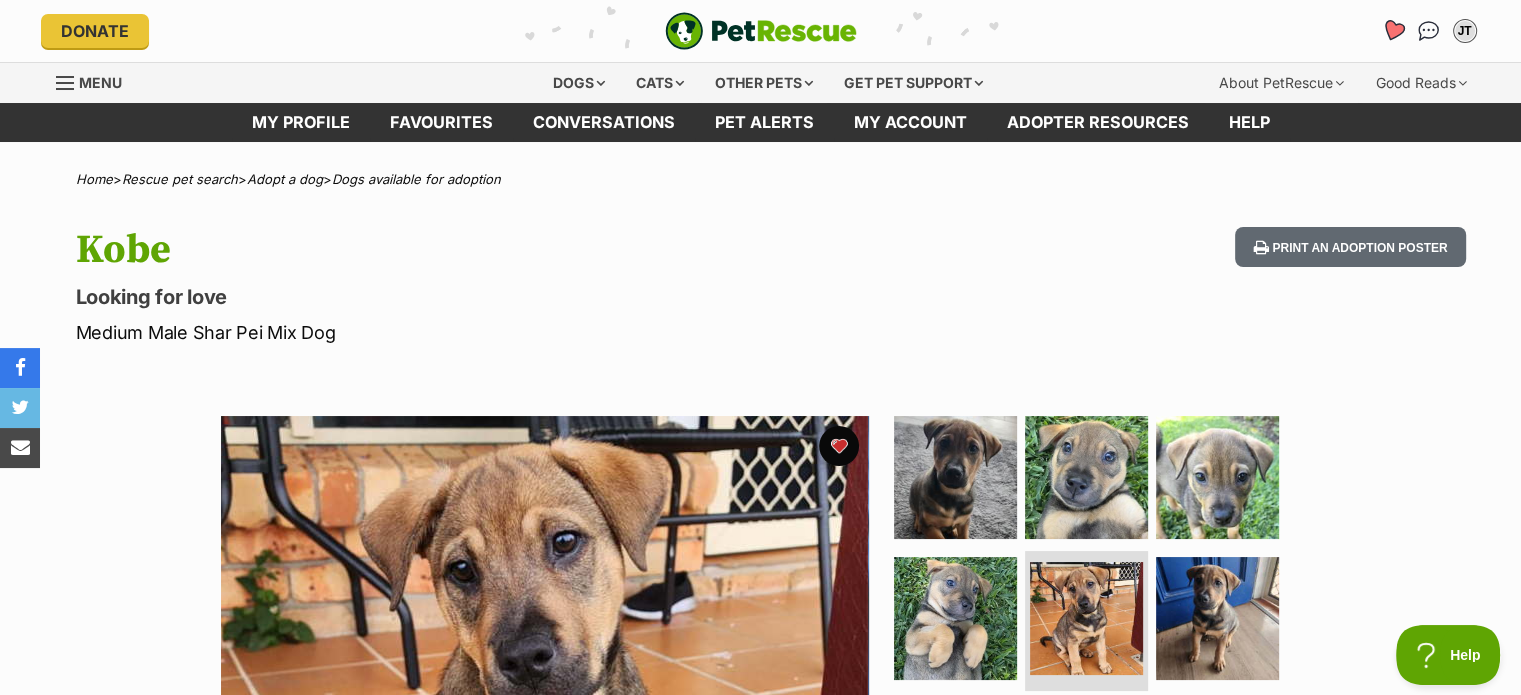 click 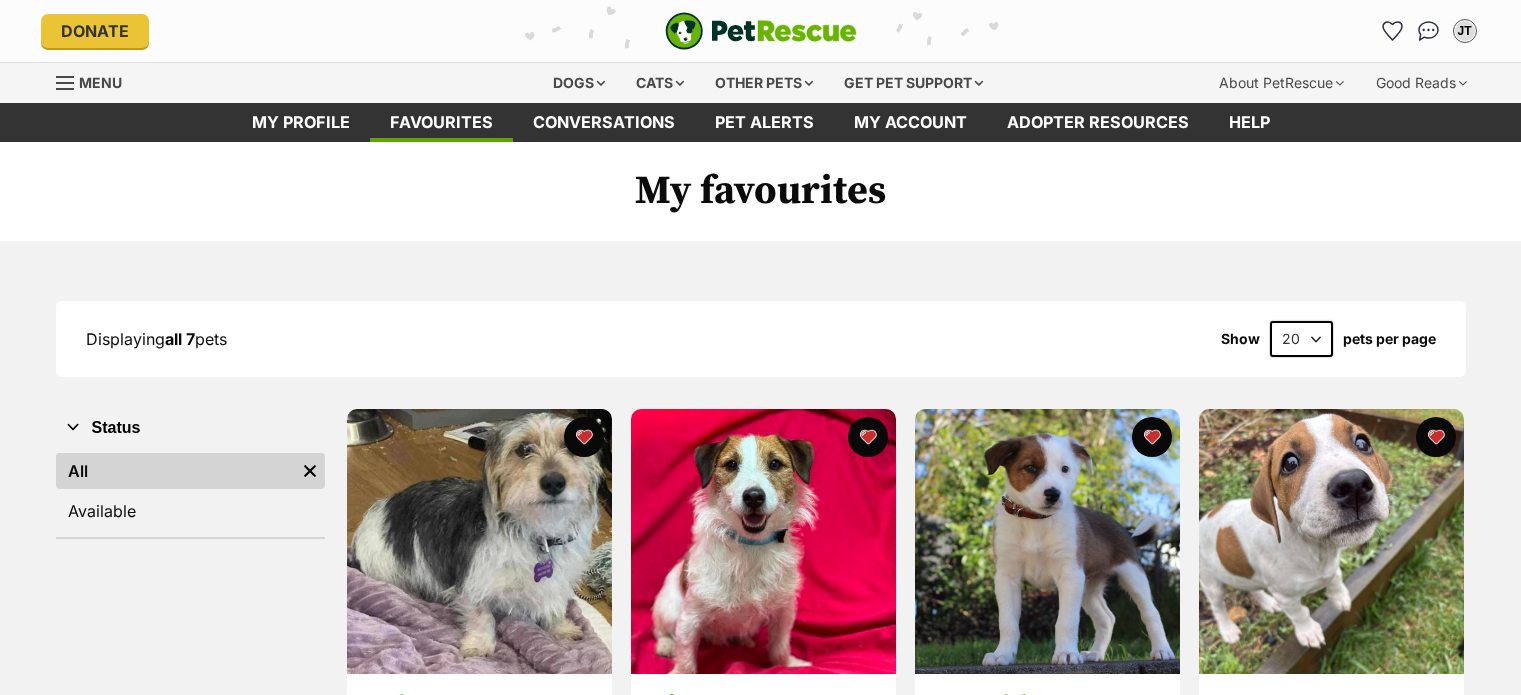 scroll, scrollTop: 0, scrollLeft: 0, axis: both 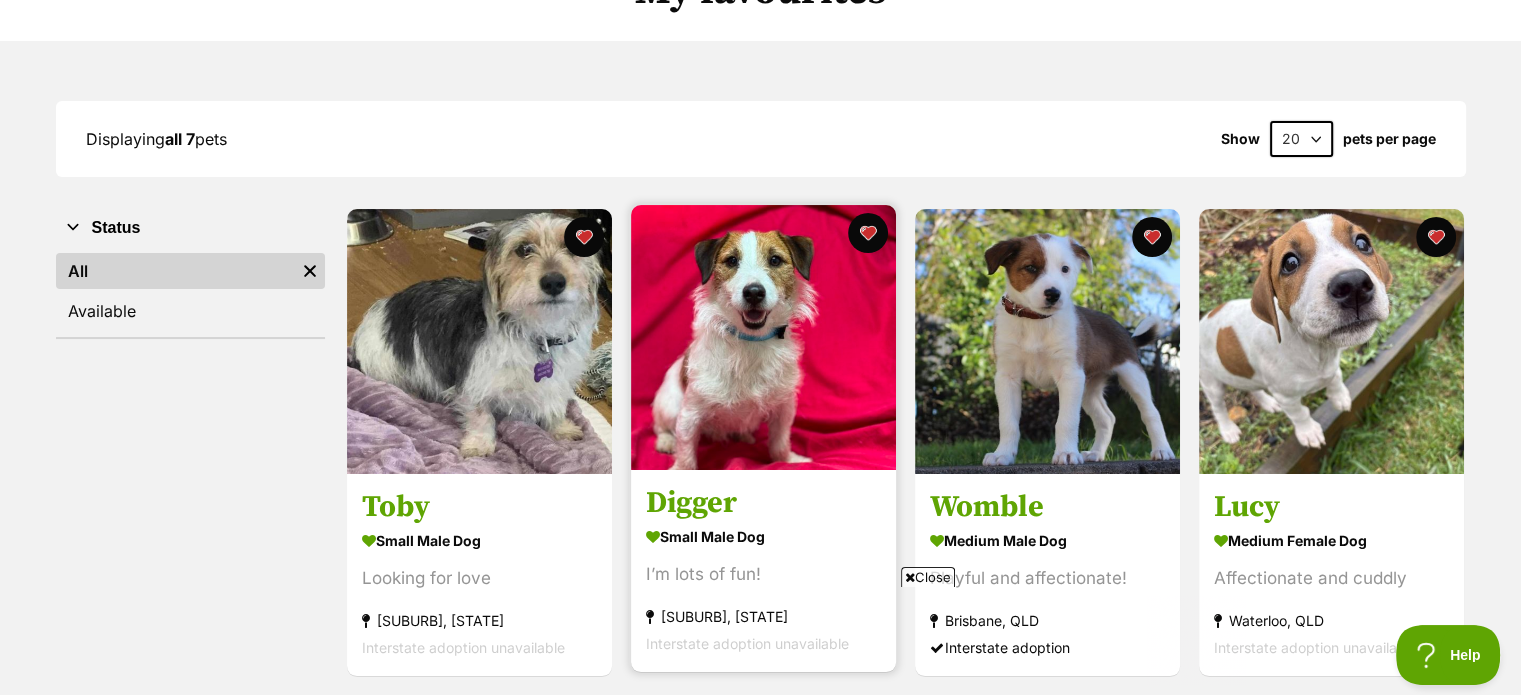 click at bounding box center (763, 337) 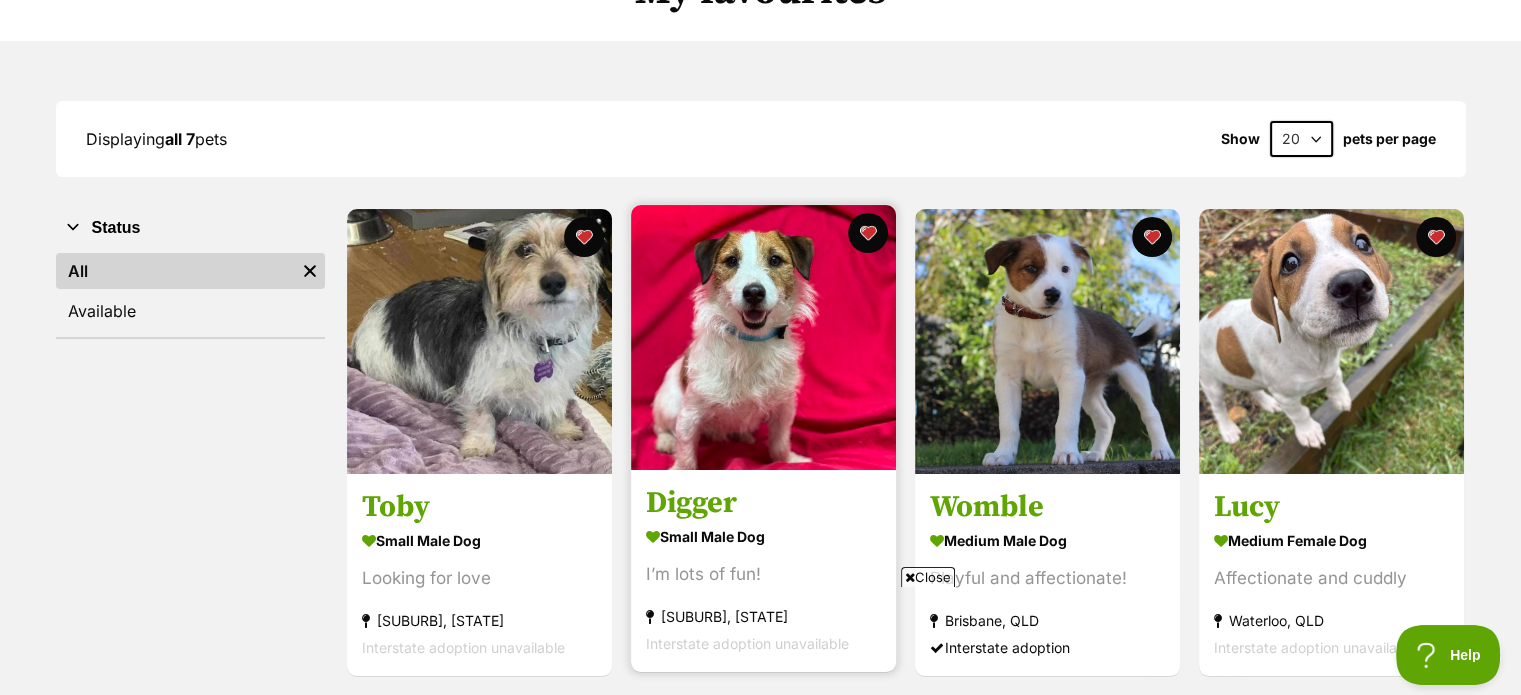 scroll, scrollTop: 0, scrollLeft: 0, axis: both 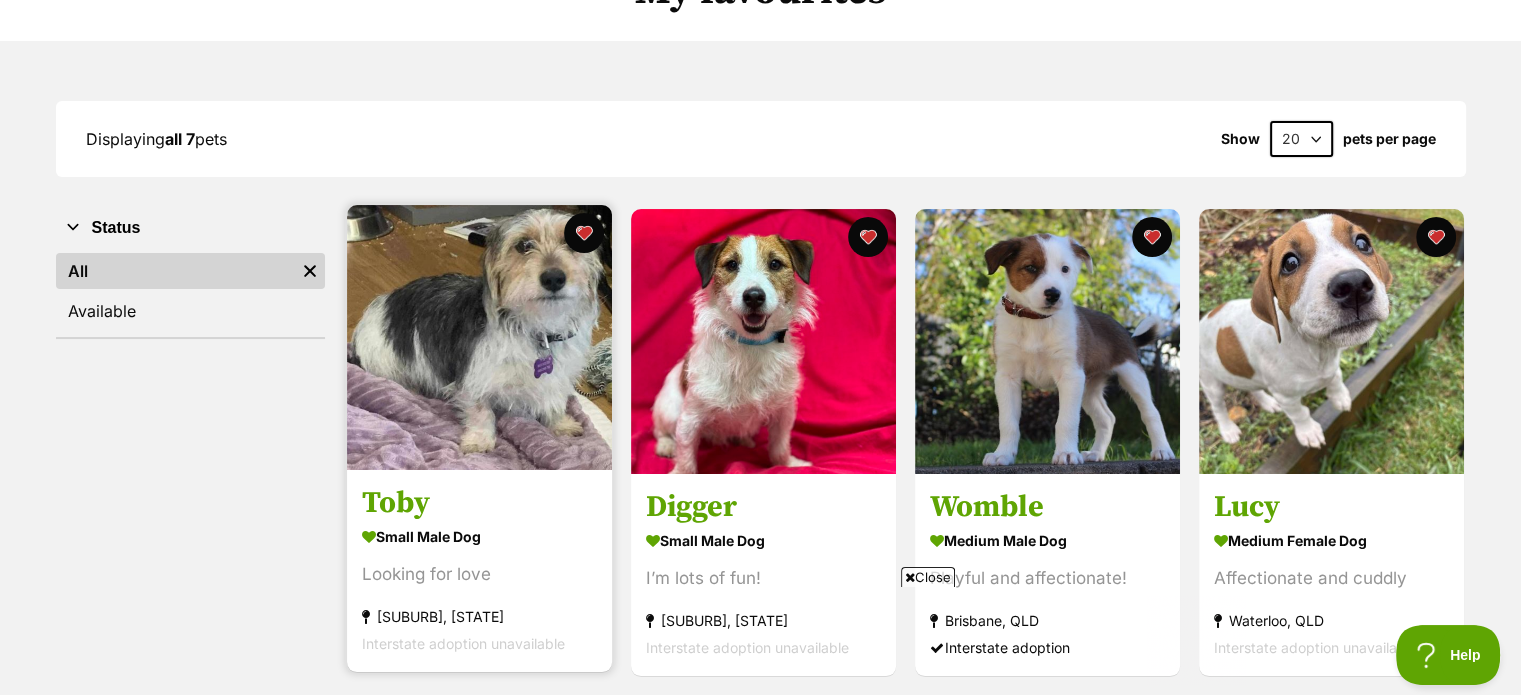 click at bounding box center (479, 337) 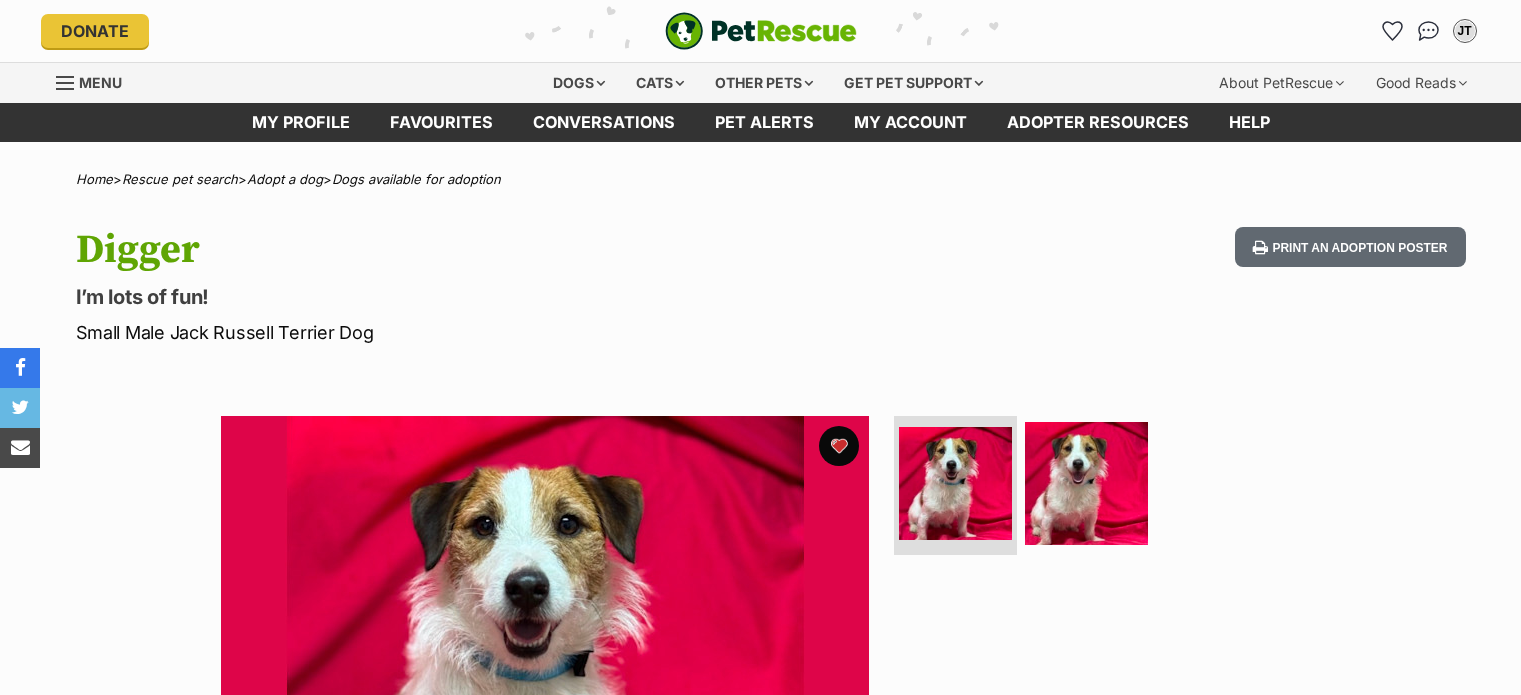 scroll, scrollTop: 372, scrollLeft: 0, axis: vertical 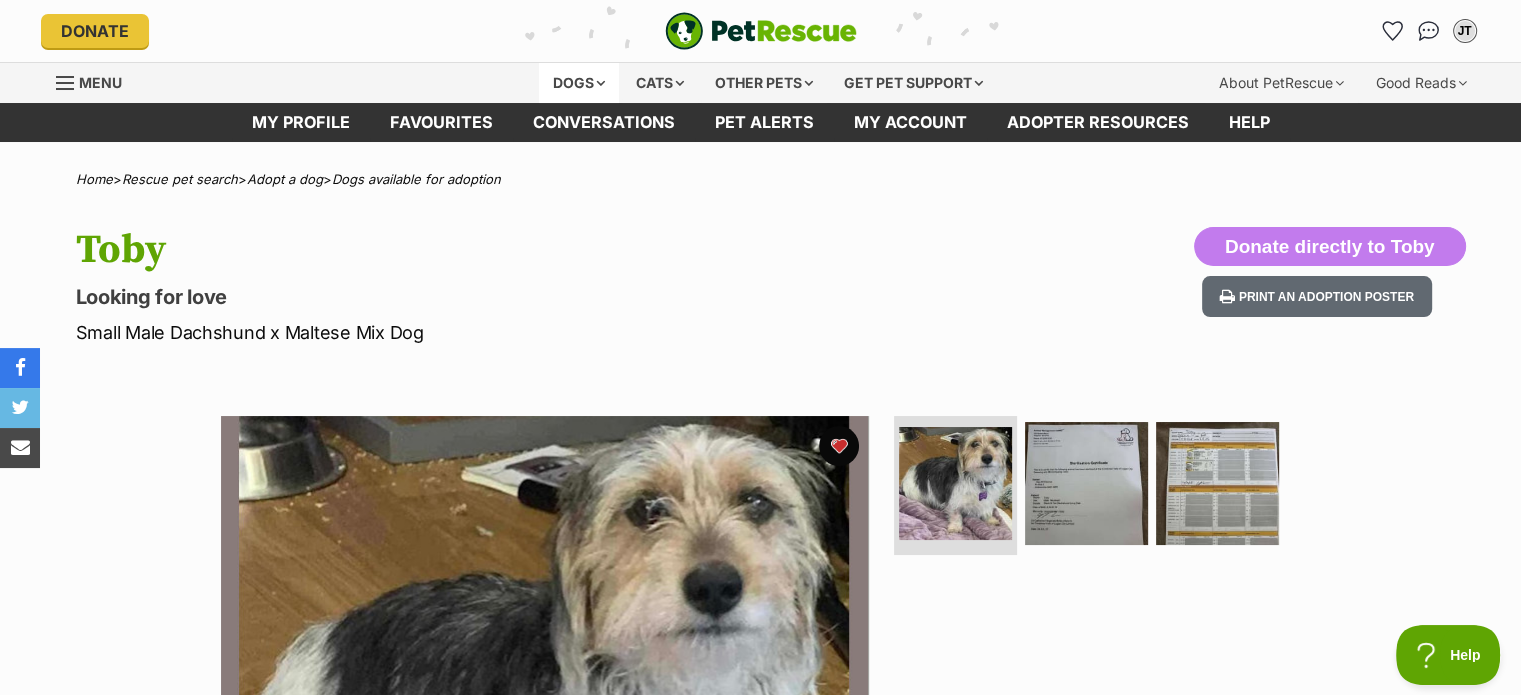 click on "Dogs" at bounding box center [579, 83] 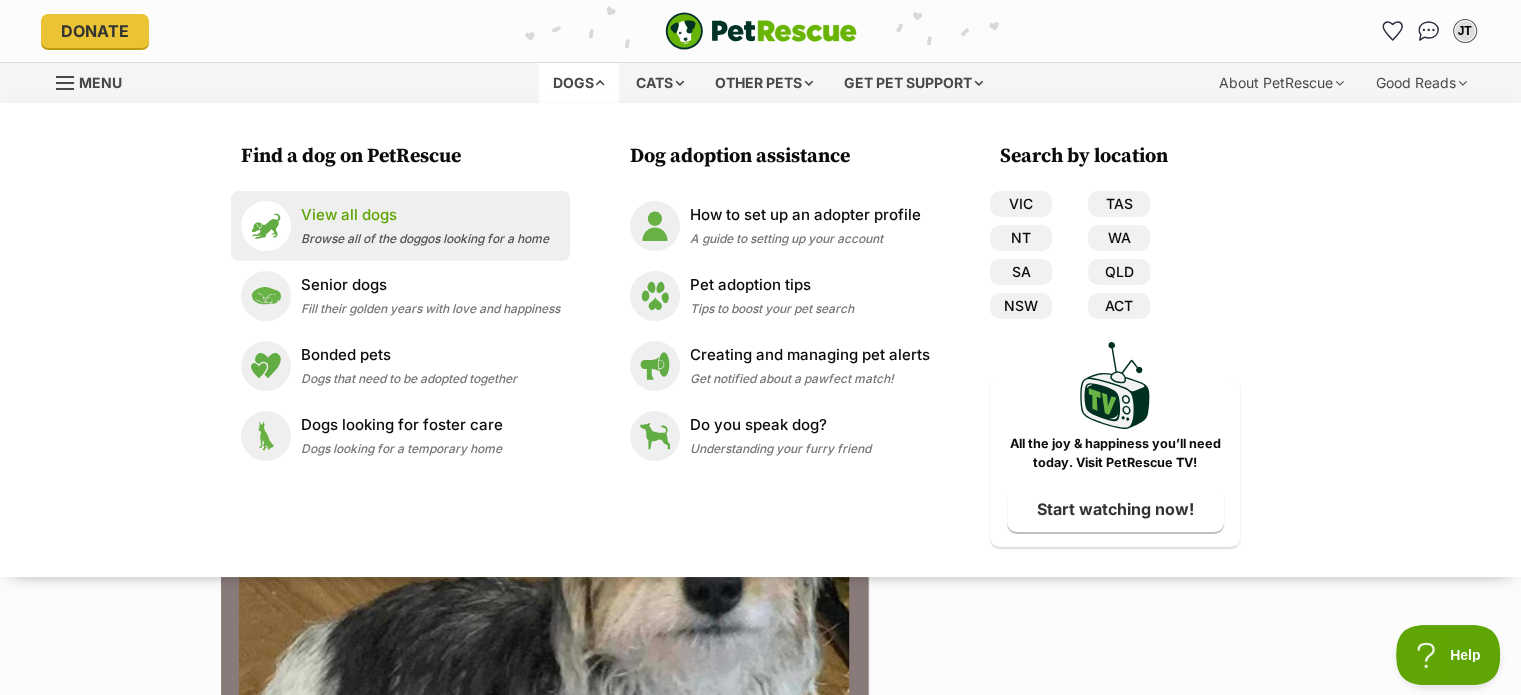 click on "View all dogs" at bounding box center [425, 215] 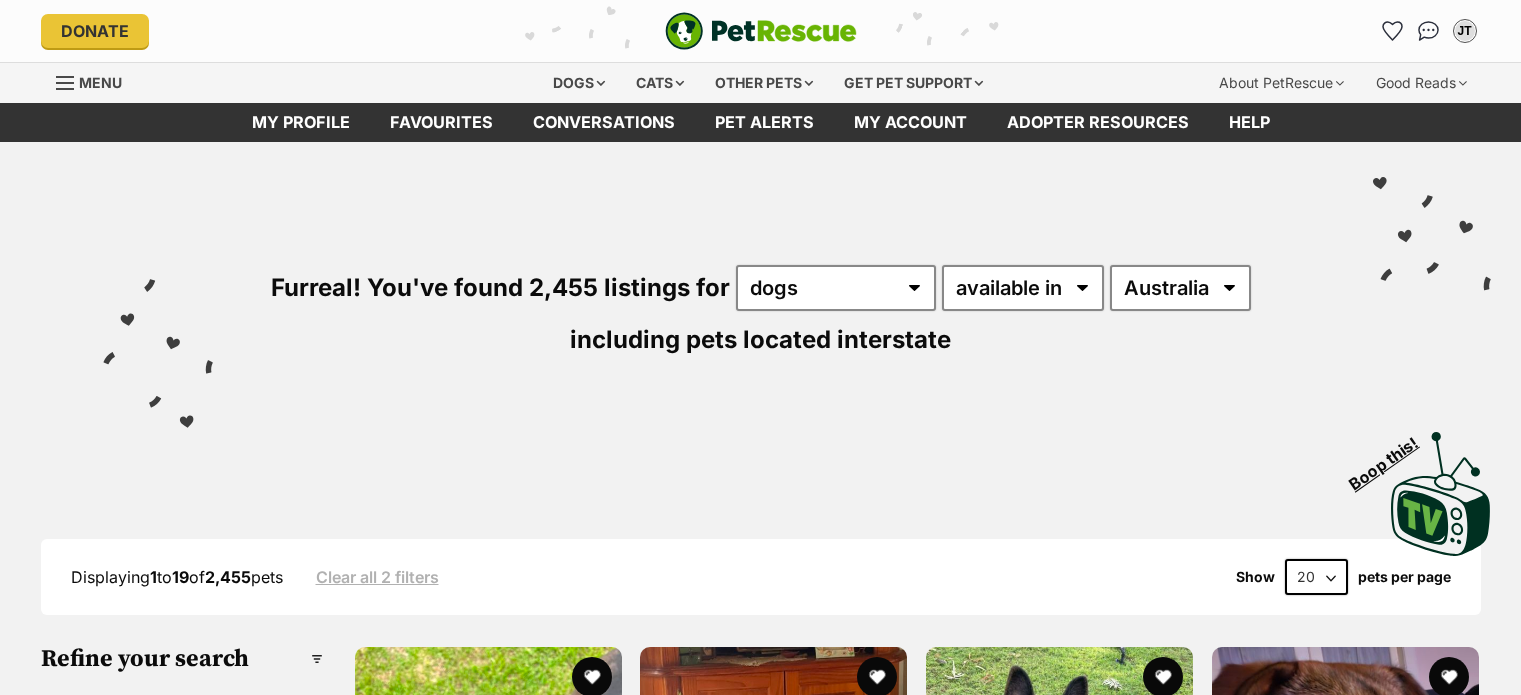 scroll, scrollTop: 0, scrollLeft: 0, axis: both 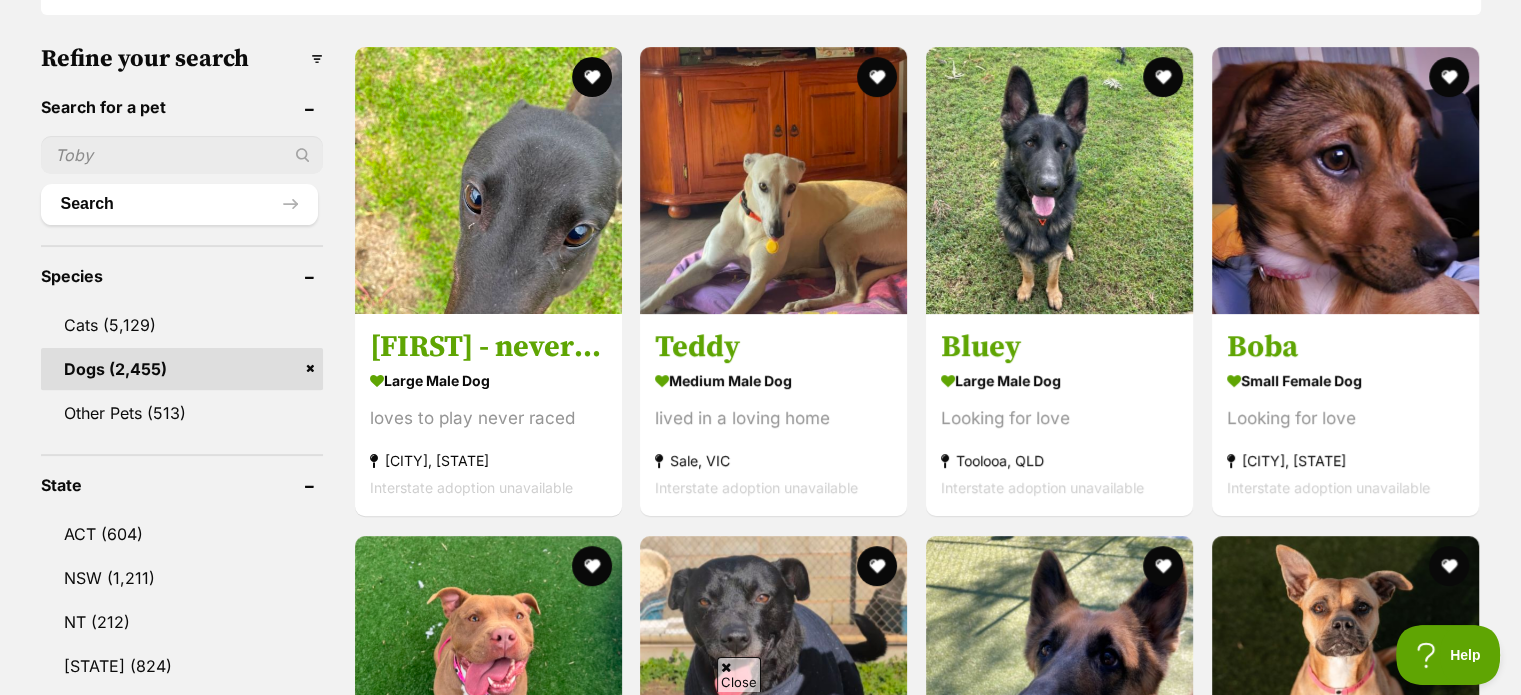 click at bounding box center [182, 155] 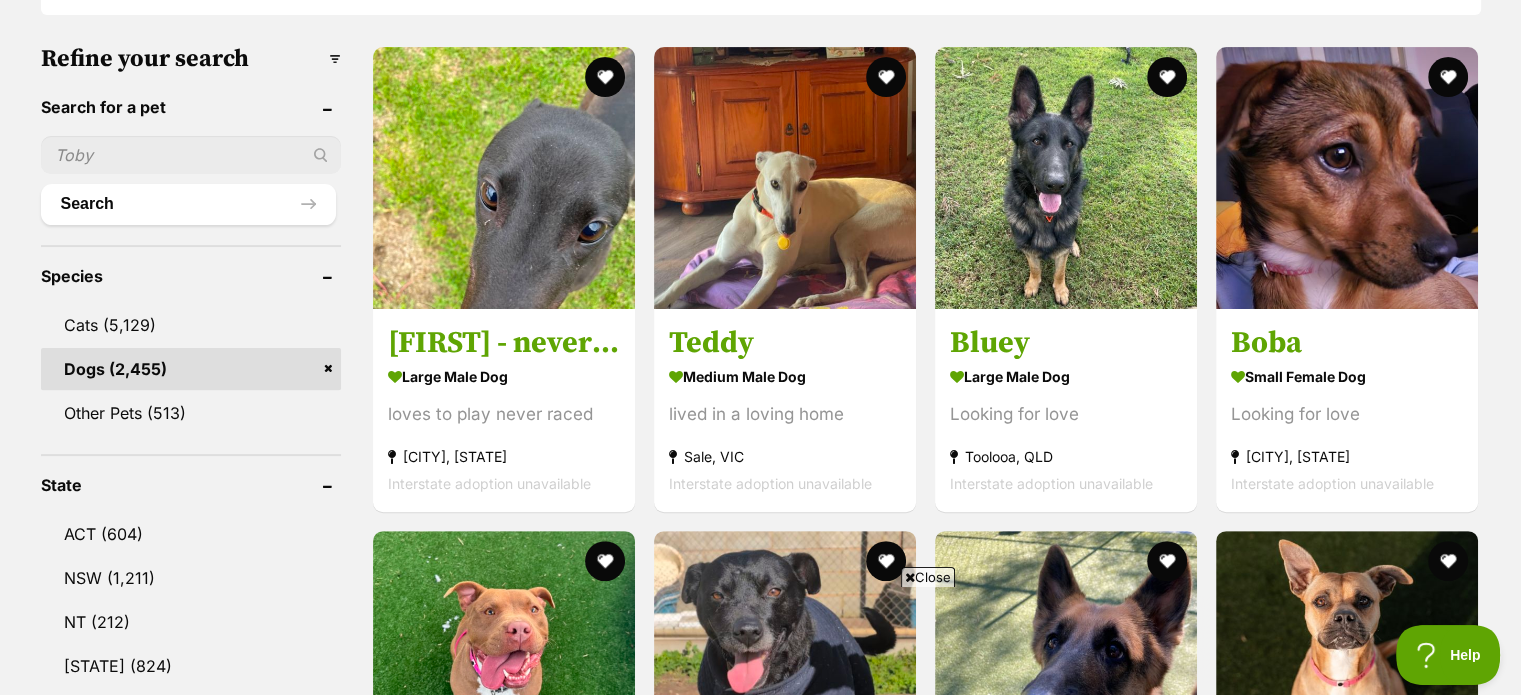 scroll, scrollTop: 0, scrollLeft: 0, axis: both 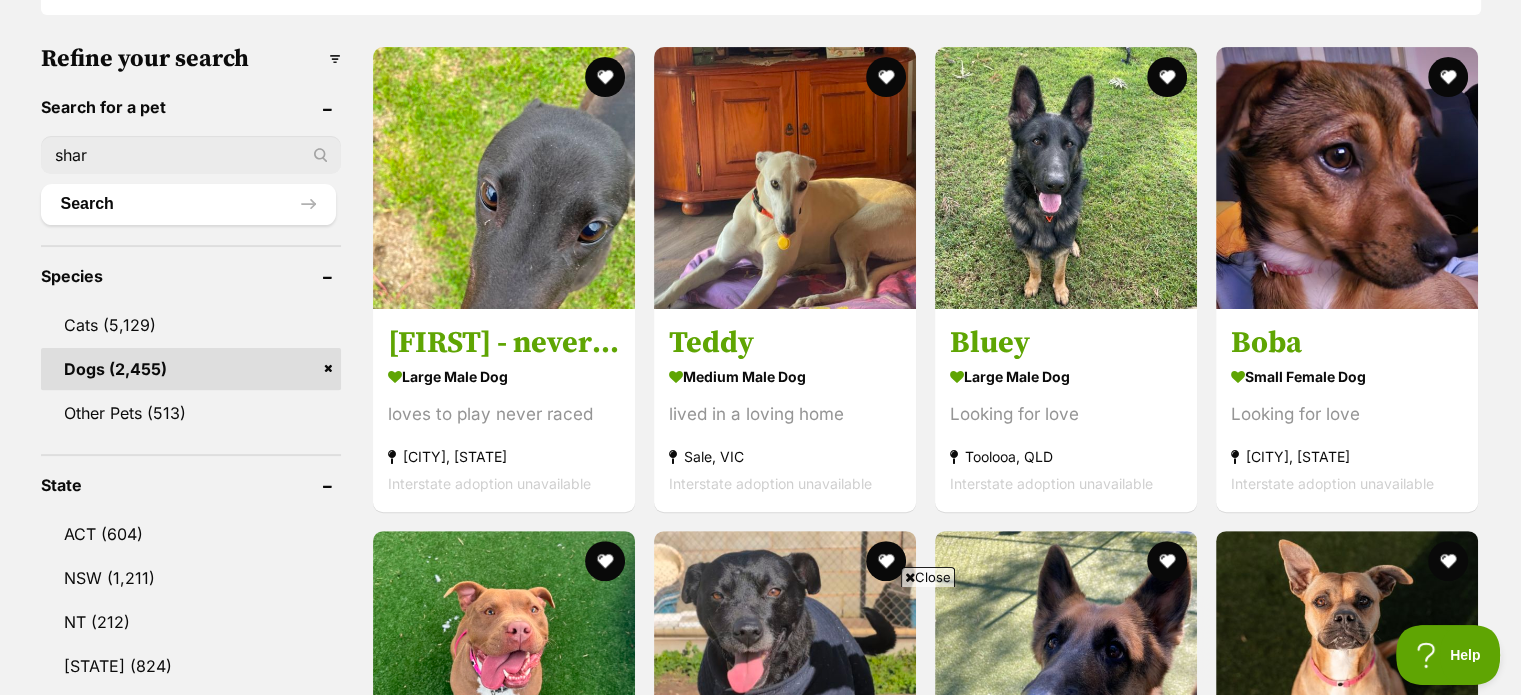 type on "shar" 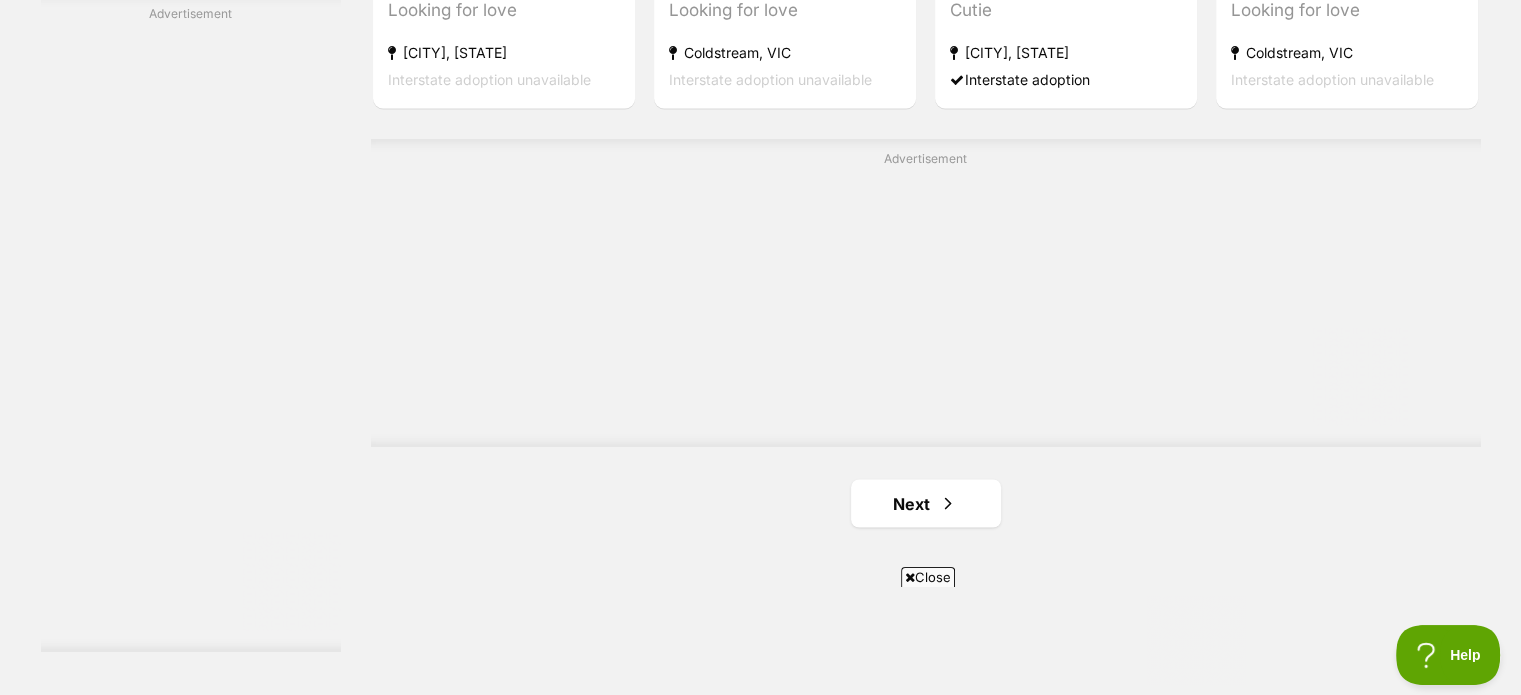 scroll, scrollTop: 3700, scrollLeft: 0, axis: vertical 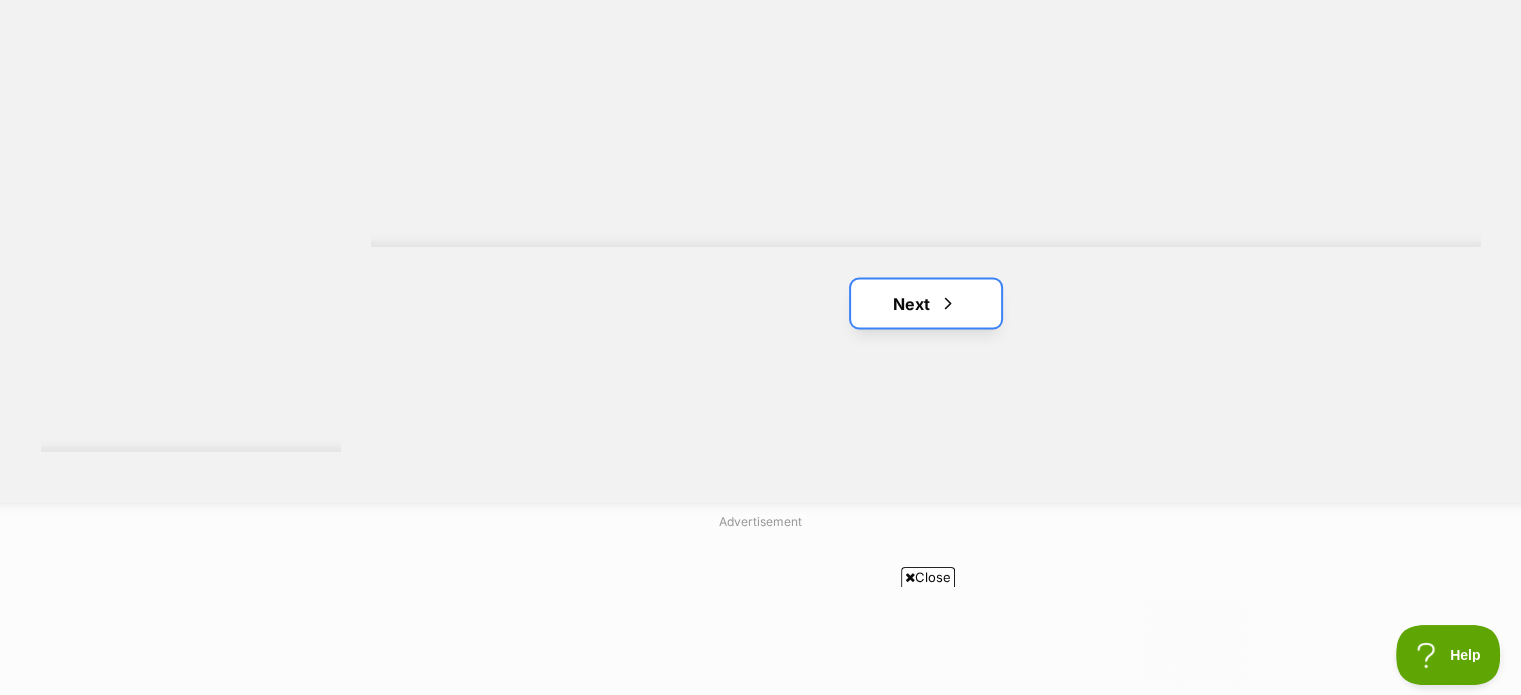 click at bounding box center [948, 303] 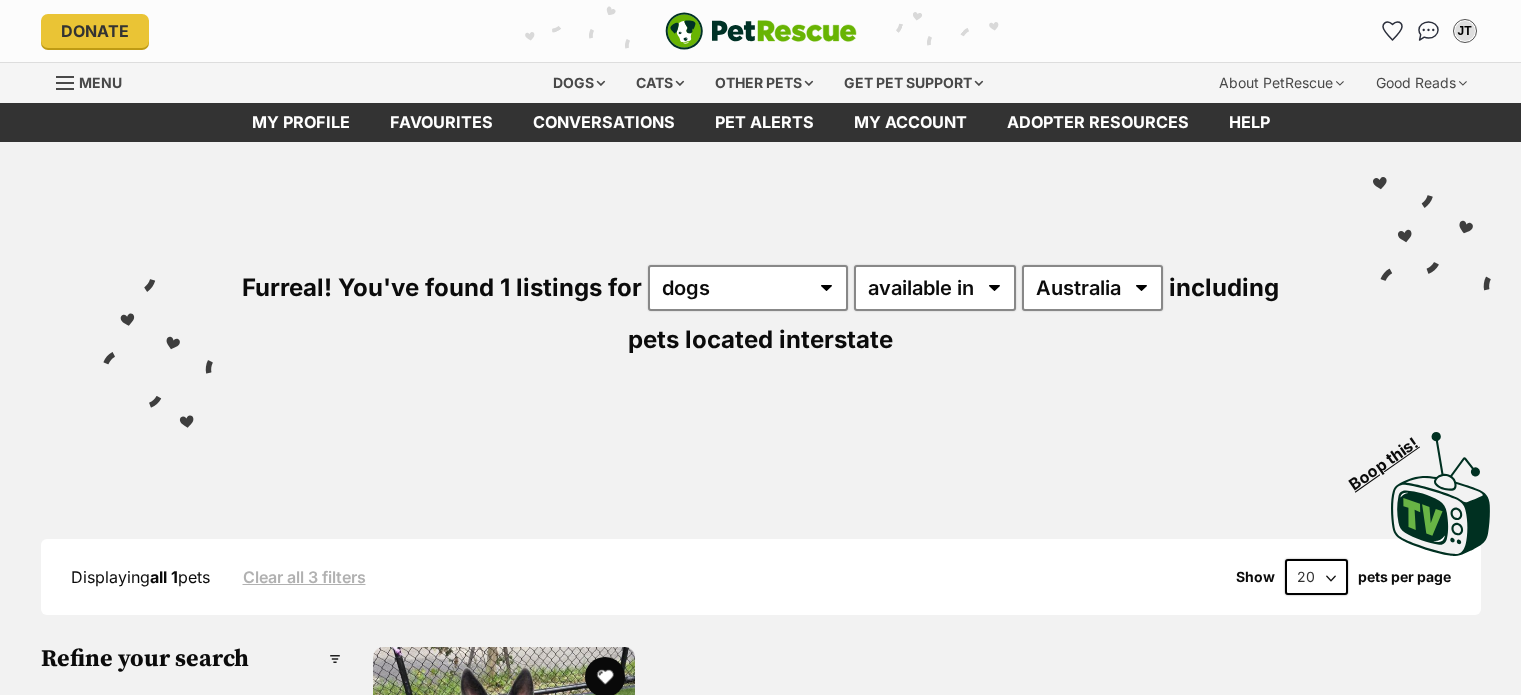 scroll, scrollTop: 0, scrollLeft: 0, axis: both 